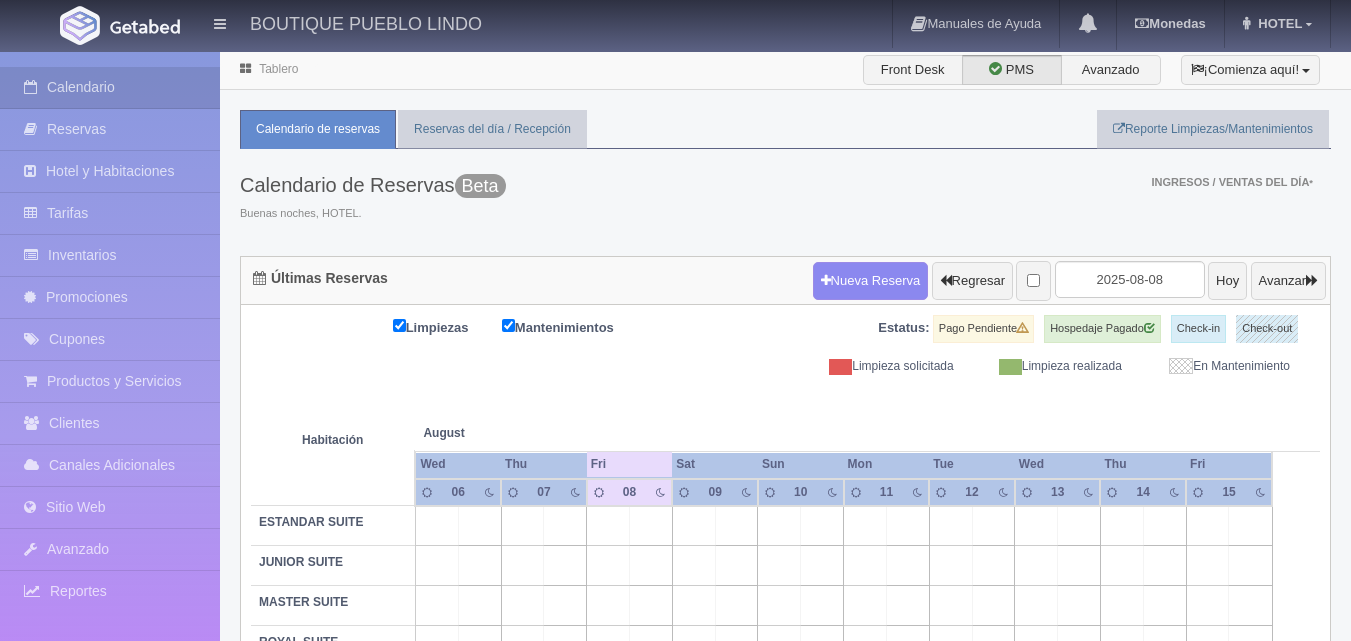 scroll, scrollTop: 0, scrollLeft: 0, axis: both 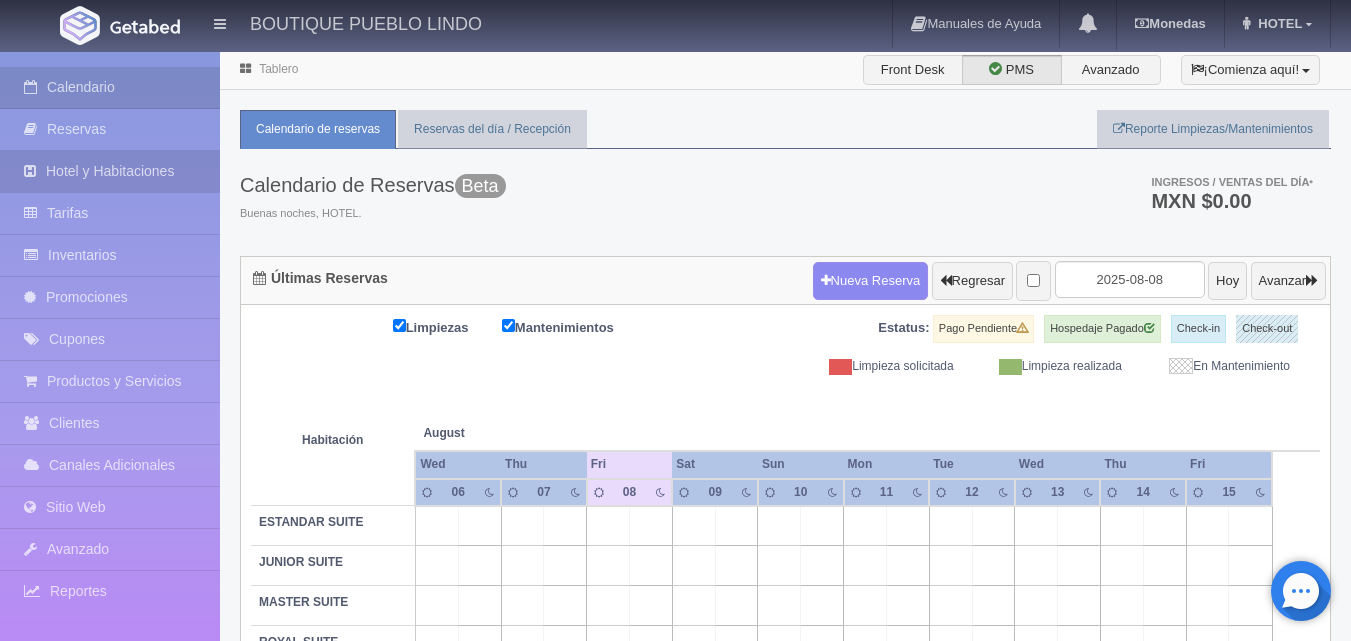 click on "Hotel y Habitaciones" at bounding box center [110, 171] 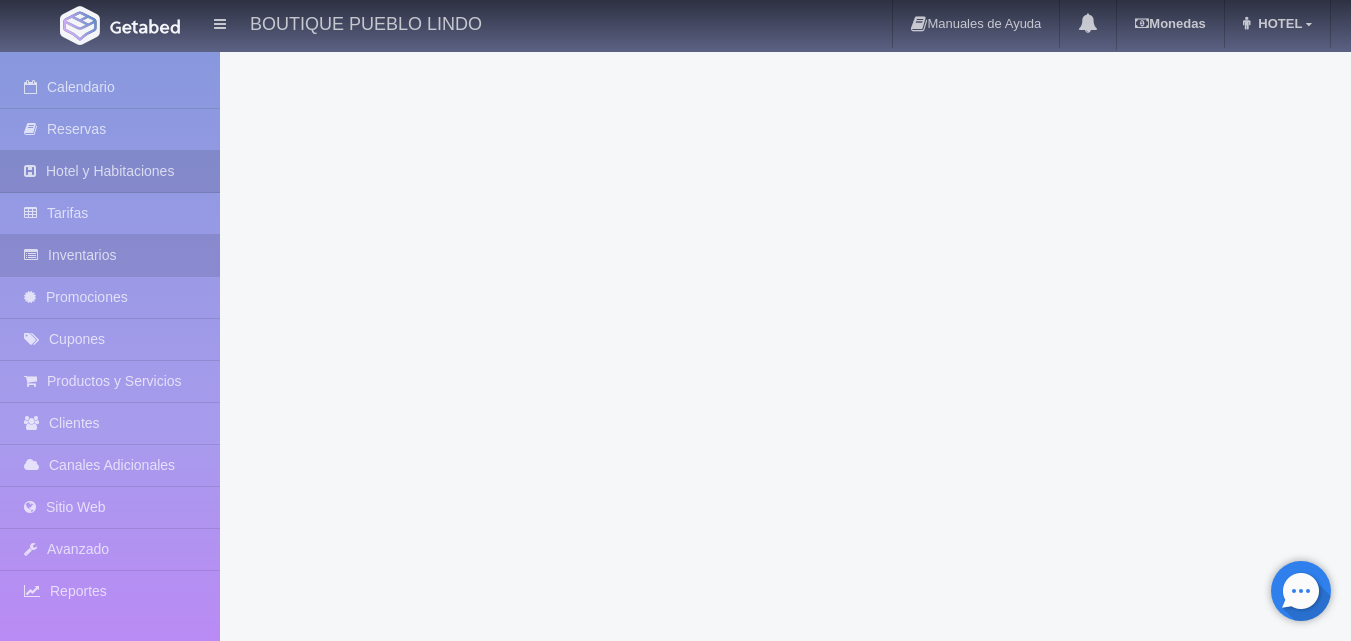 scroll, scrollTop: 0, scrollLeft: 0, axis: both 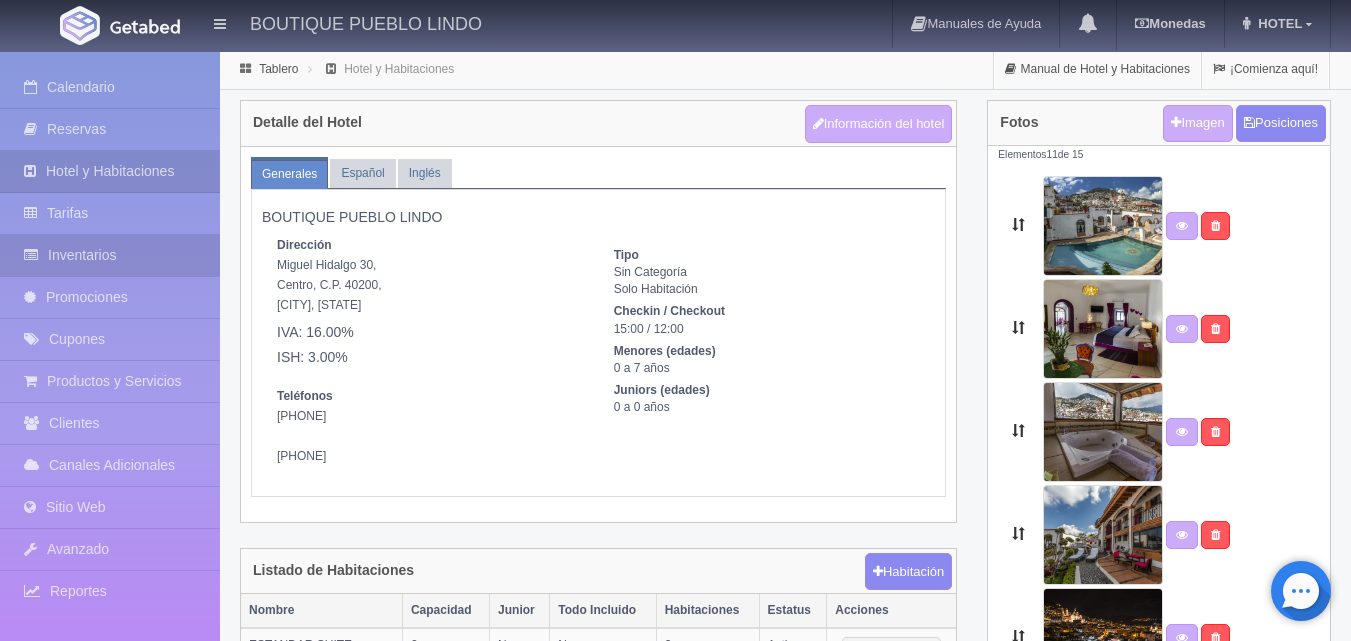 click on "Inventarios" at bounding box center (110, 255) 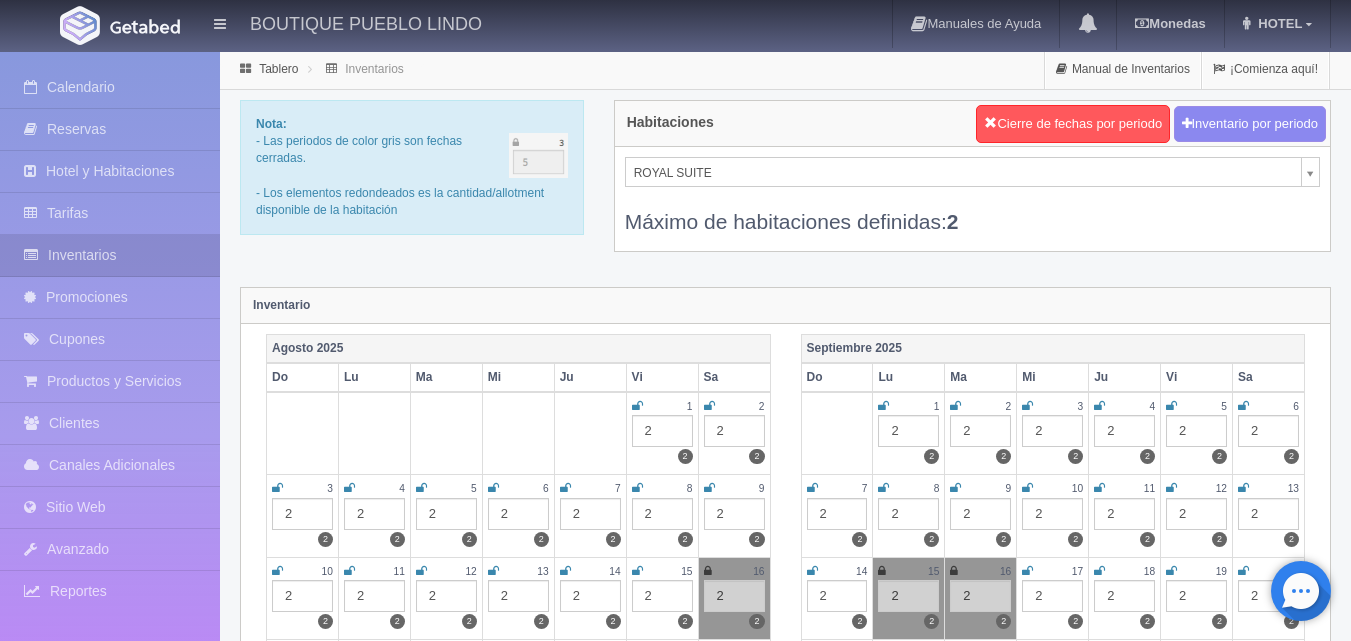 scroll, scrollTop: 0, scrollLeft: 0, axis: both 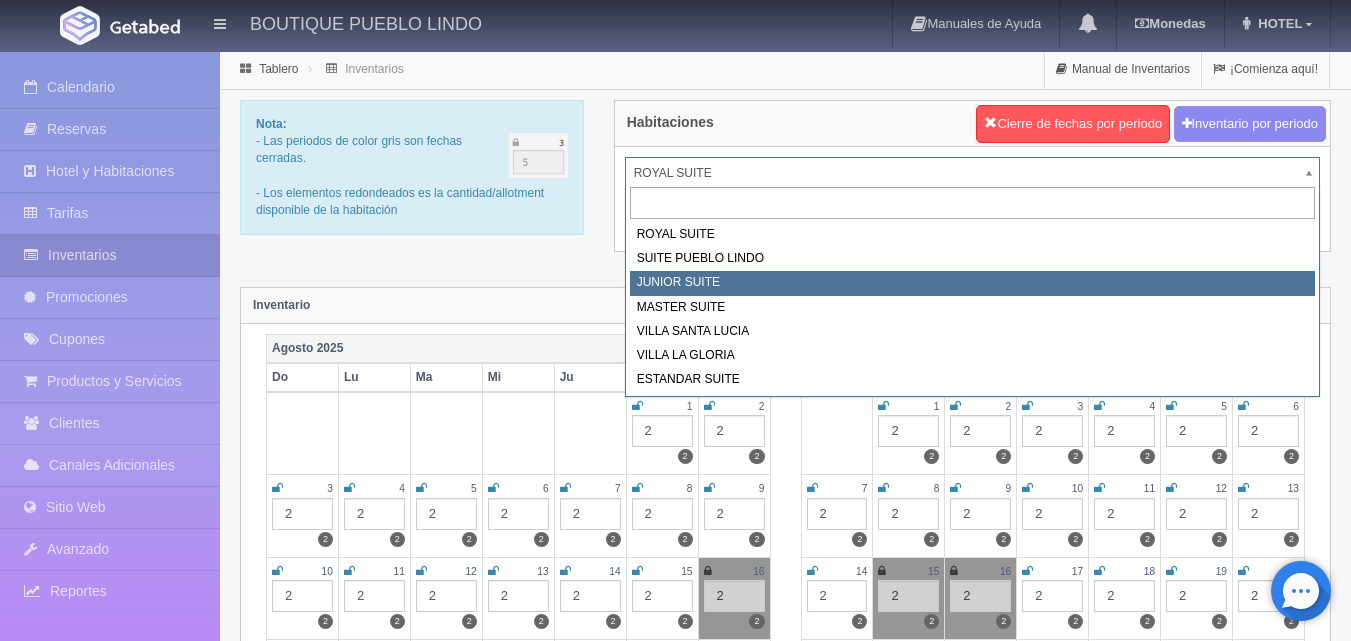select on "616" 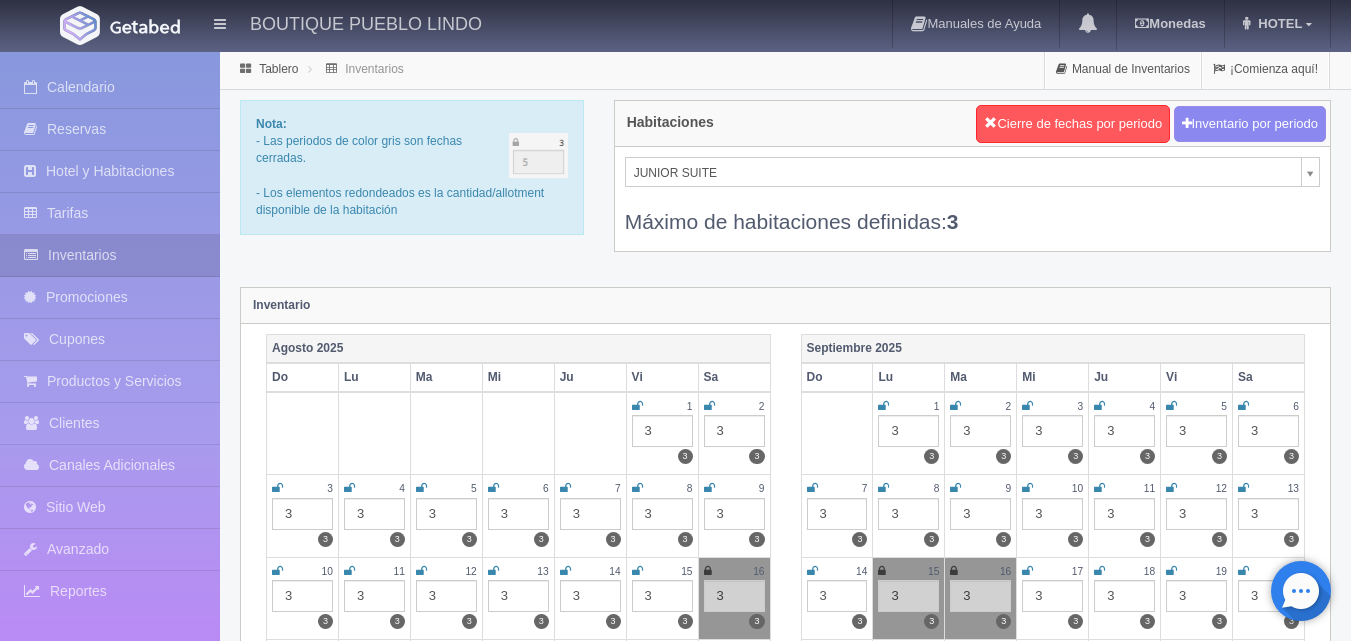 scroll, scrollTop: 0, scrollLeft: 0, axis: both 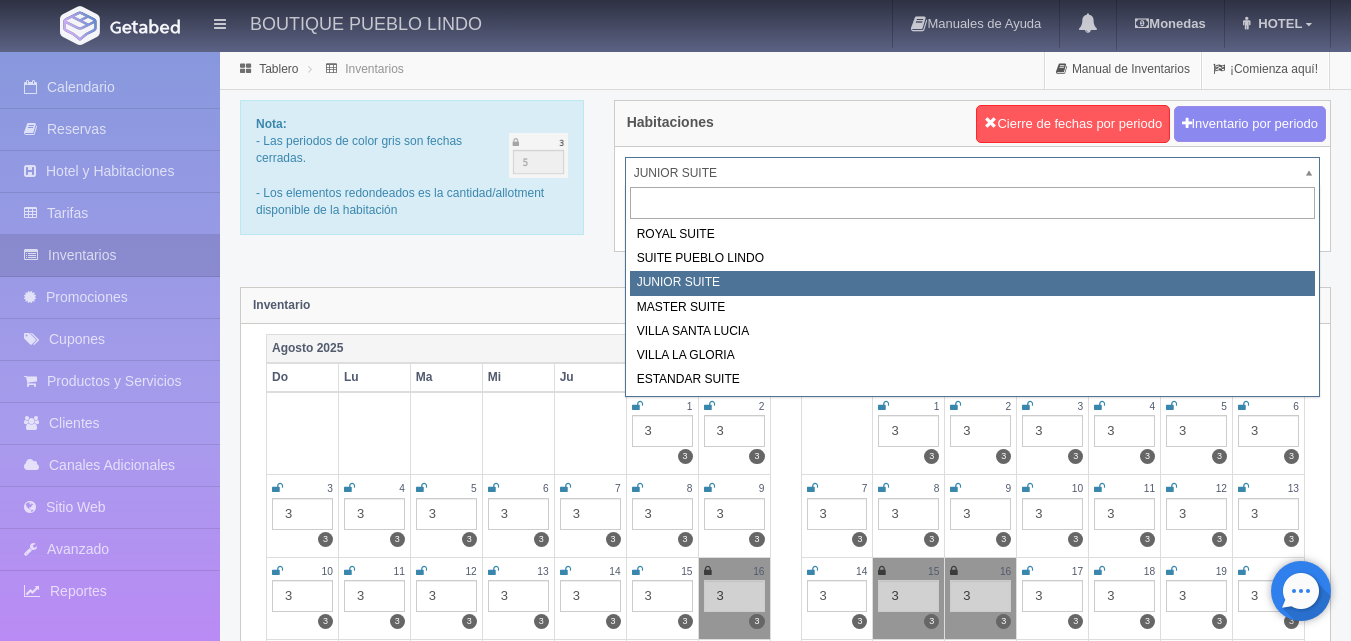 click on "BOUTIQUE PUEBLO LINDO
Manuales de Ayuda
Actualizaciones recientes
Monedas
Tipo de cambio/moneda MXN
1 MXN
=
0.051285							USD
Modificar monedas
HOTEL
Mi Perfil
Salir / Log Out
Procesando...
Calendario
Reservas
Hotel y Habitaciones
Tarifas
Inventarios" at bounding box center (675, 1777) 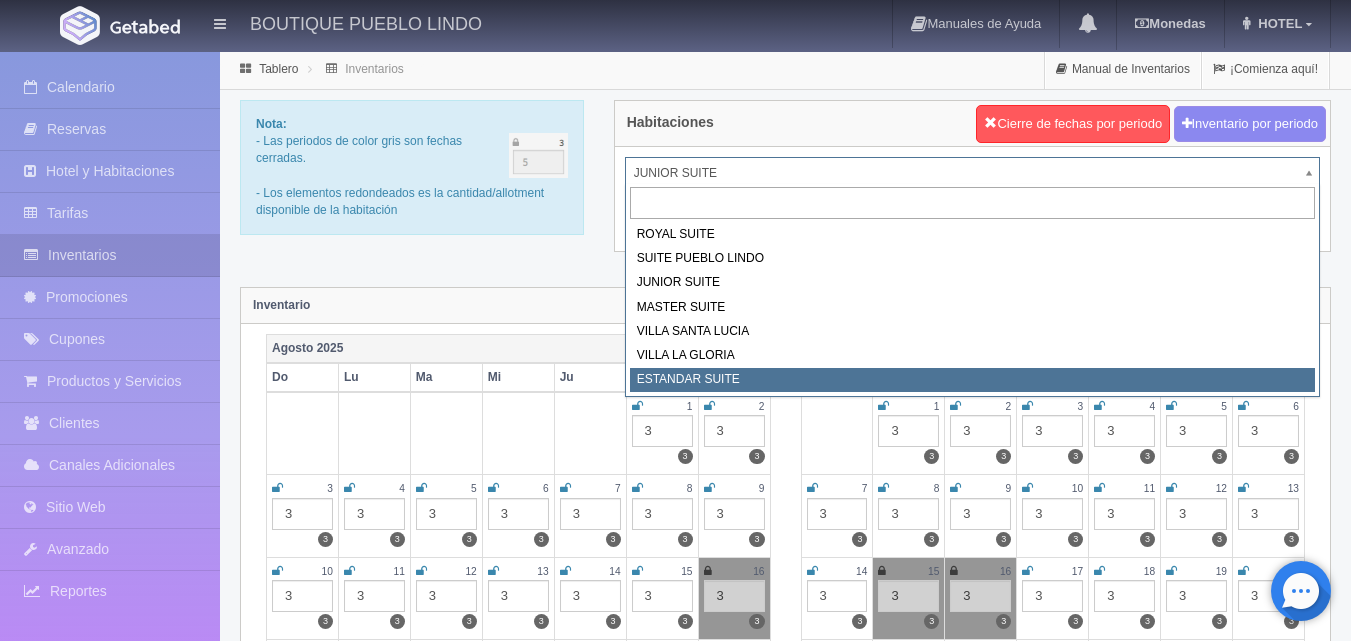 select on "2018" 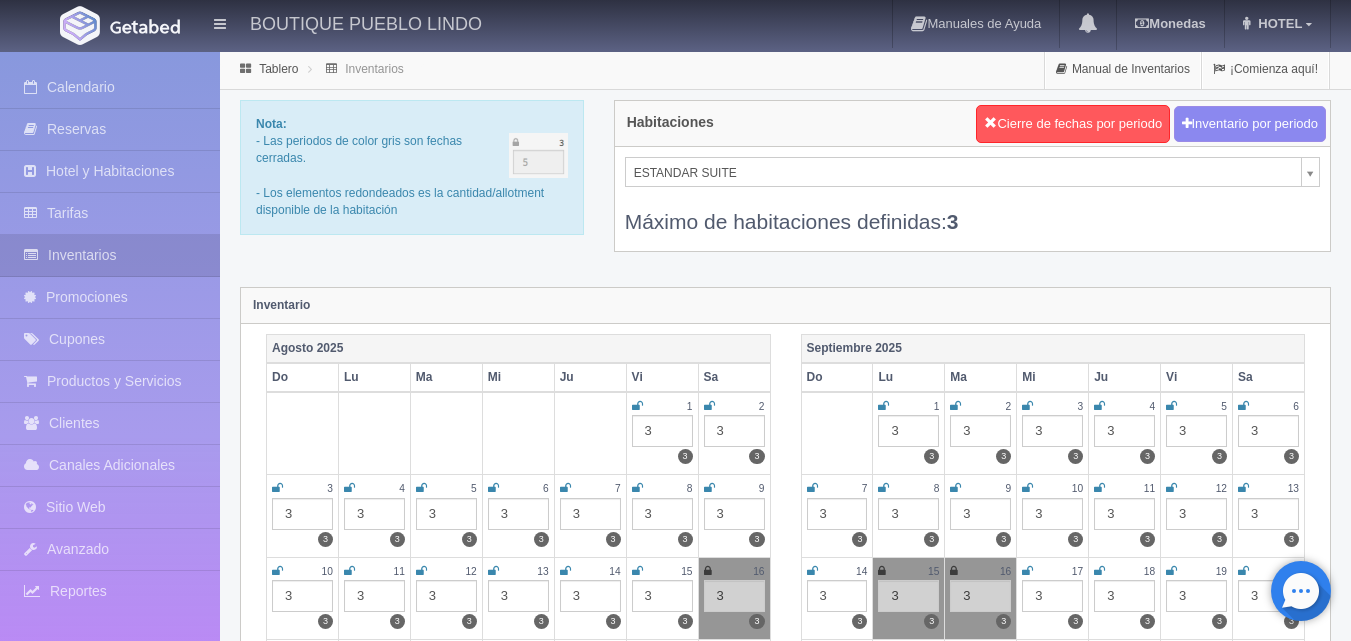 scroll, scrollTop: 0, scrollLeft: 0, axis: both 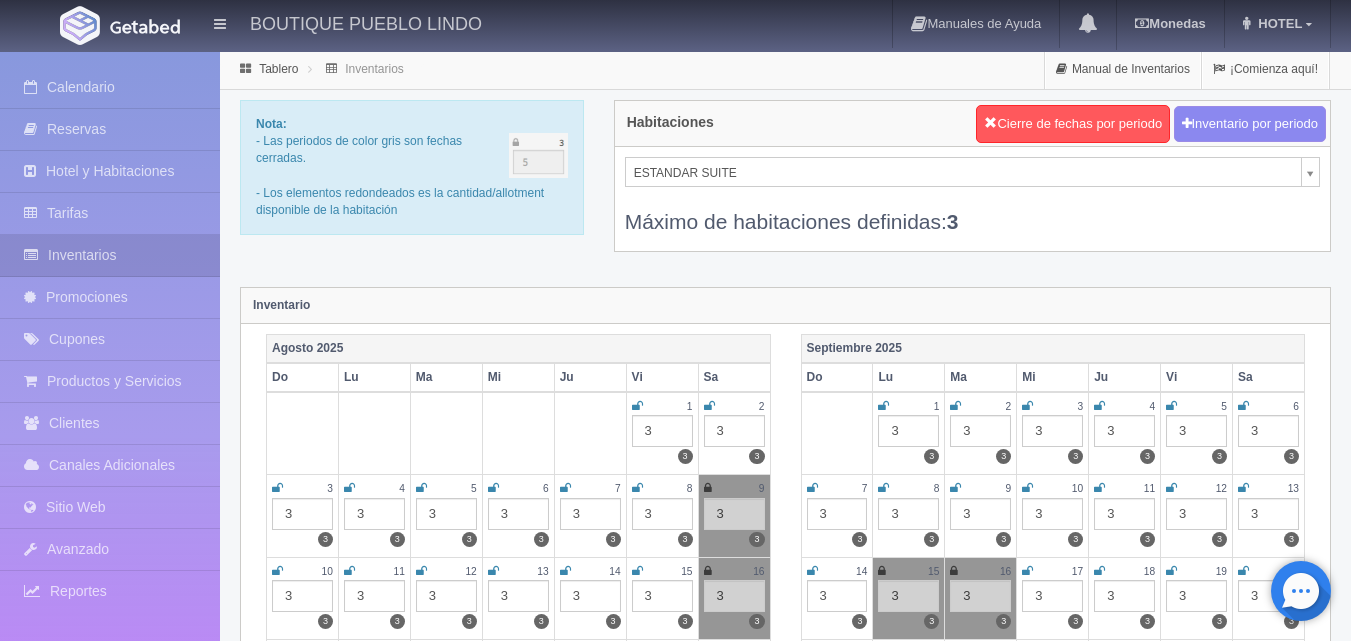 click on "BOUTIQUE PUEBLO LINDO
Manuales de Ayuda
Actualizaciones recientes
Monedas
Tipo de cambio/moneda MXN
1 MXN
=
0.051285							USD
Modificar monedas
HOTEL
Mi Perfil
Salir / Log Out
Procesando...
Calendario
Reservas
Hotel y Habitaciones
Tarifas
Inventarios" at bounding box center [675, 1777] 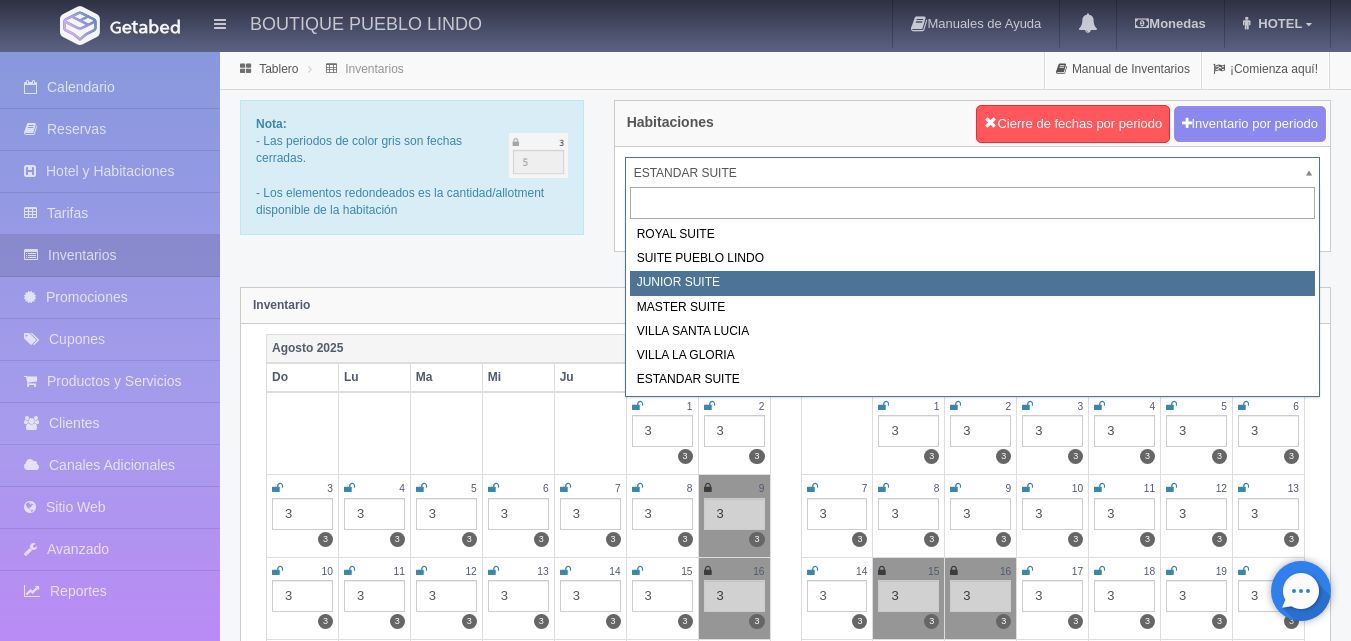 select on "616" 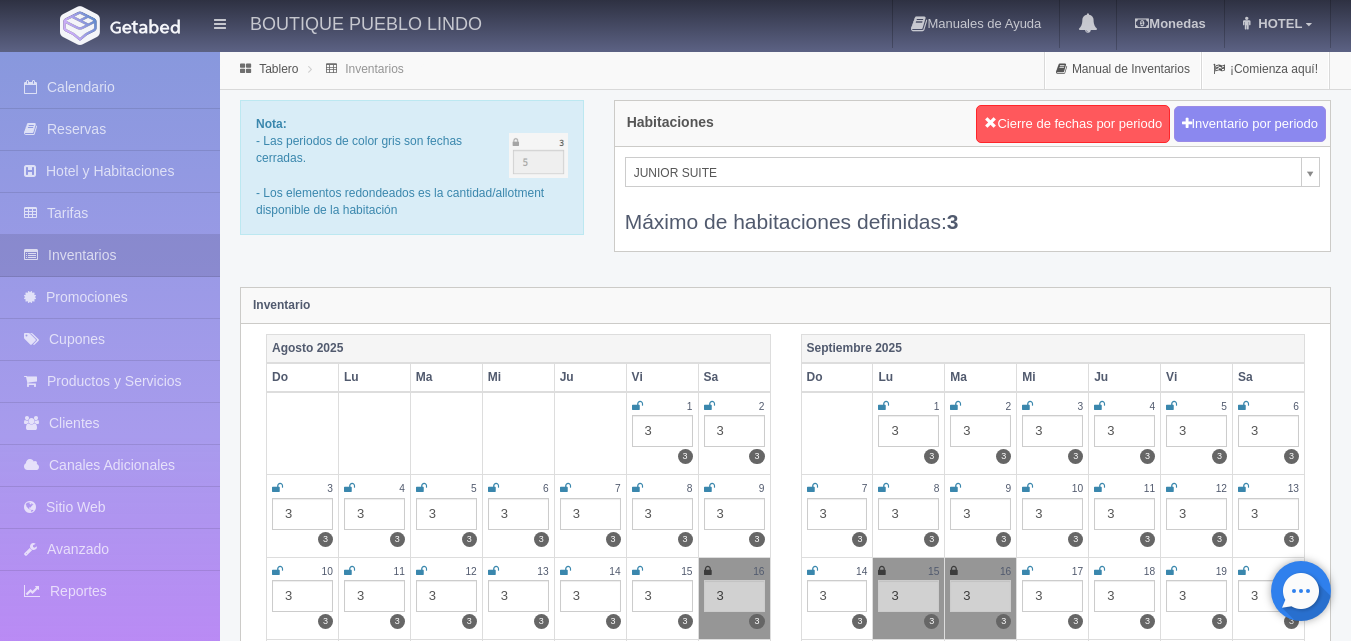 scroll, scrollTop: 0, scrollLeft: 0, axis: both 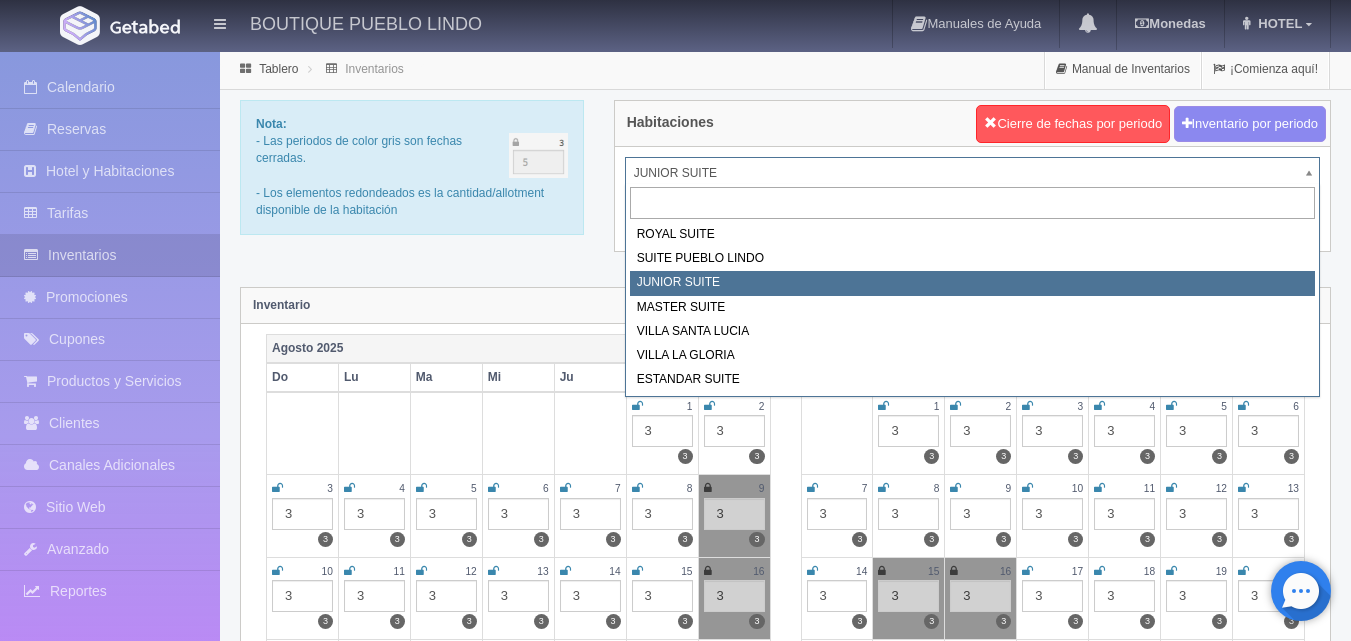 click on "BOUTIQUE PUEBLO LINDO
Manuales de Ayuda
Actualizaciones recientes
Monedas
Tipo de cambio/moneda MXN
1 MXN
=
0.051285							USD
Modificar monedas
HOTEL
Mi Perfil
Salir / Log Out
Procesando...
Calendario
Reservas
Hotel y Habitaciones
Tarifas
Inventarios" at bounding box center (675, 1777) 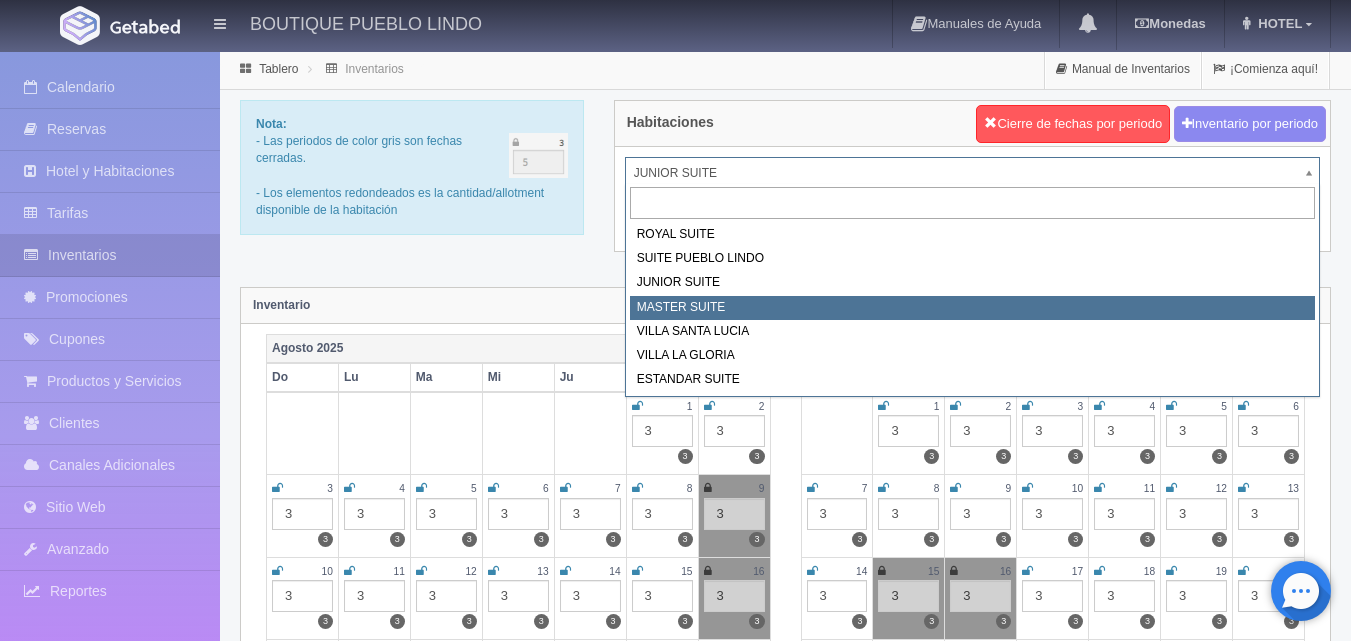 select on "617" 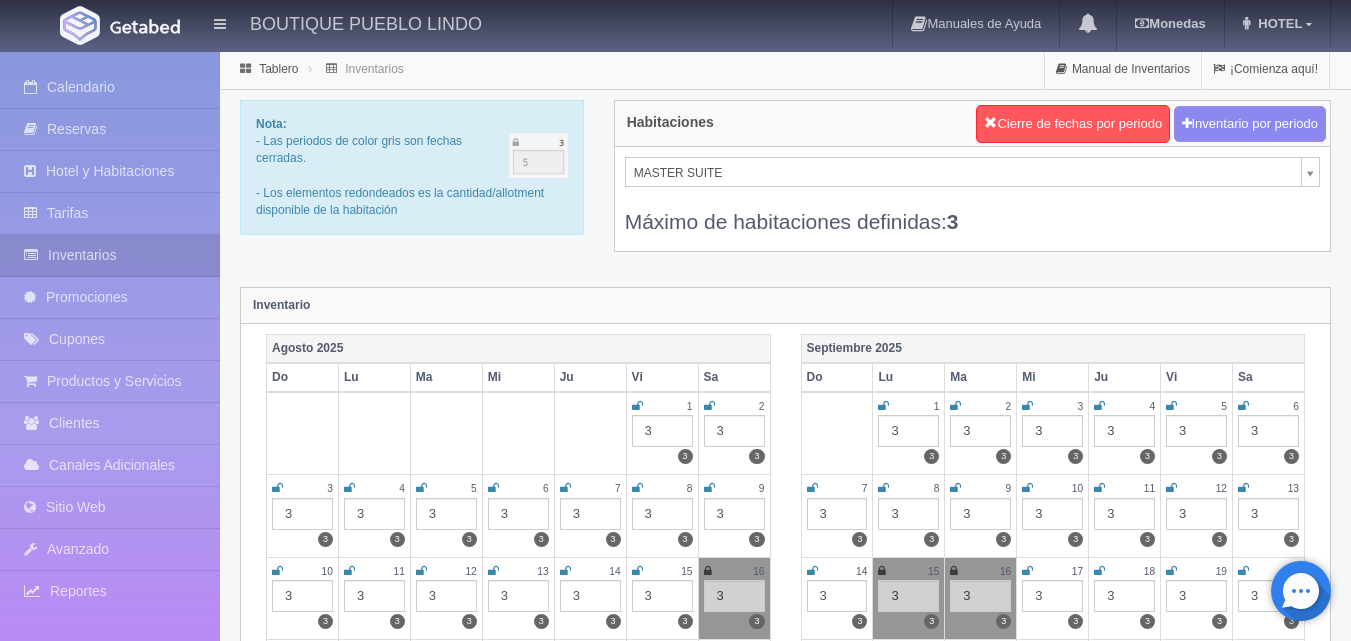 scroll, scrollTop: 0, scrollLeft: 0, axis: both 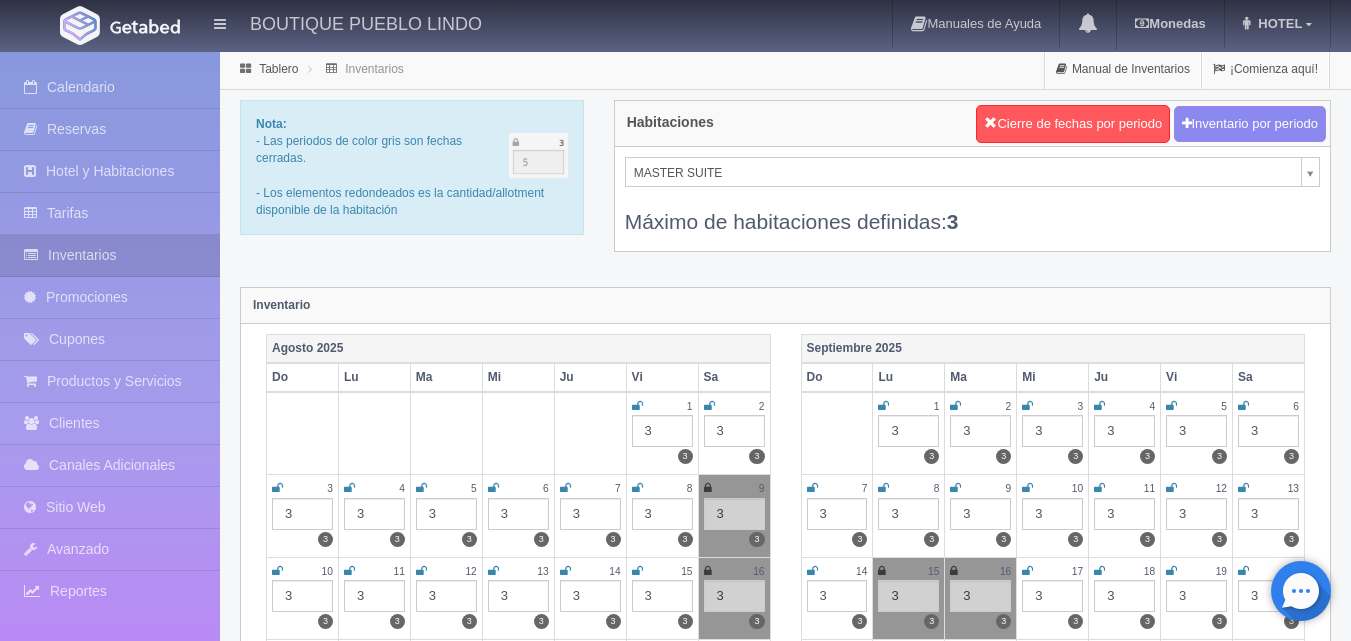 click on "BOUTIQUE PUEBLO LINDO
Manuales de Ayuda
Actualizaciones recientes
Monedas
Tipo de cambio/moneda MXN
1 MXN
=
0.051285							USD
Modificar monedas
HOTEL
Mi Perfil
Salir / Log Out
Procesando...
Calendario
Reservas
Hotel y Habitaciones
Tarifas
Inventarios" at bounding box center (675, 1777) 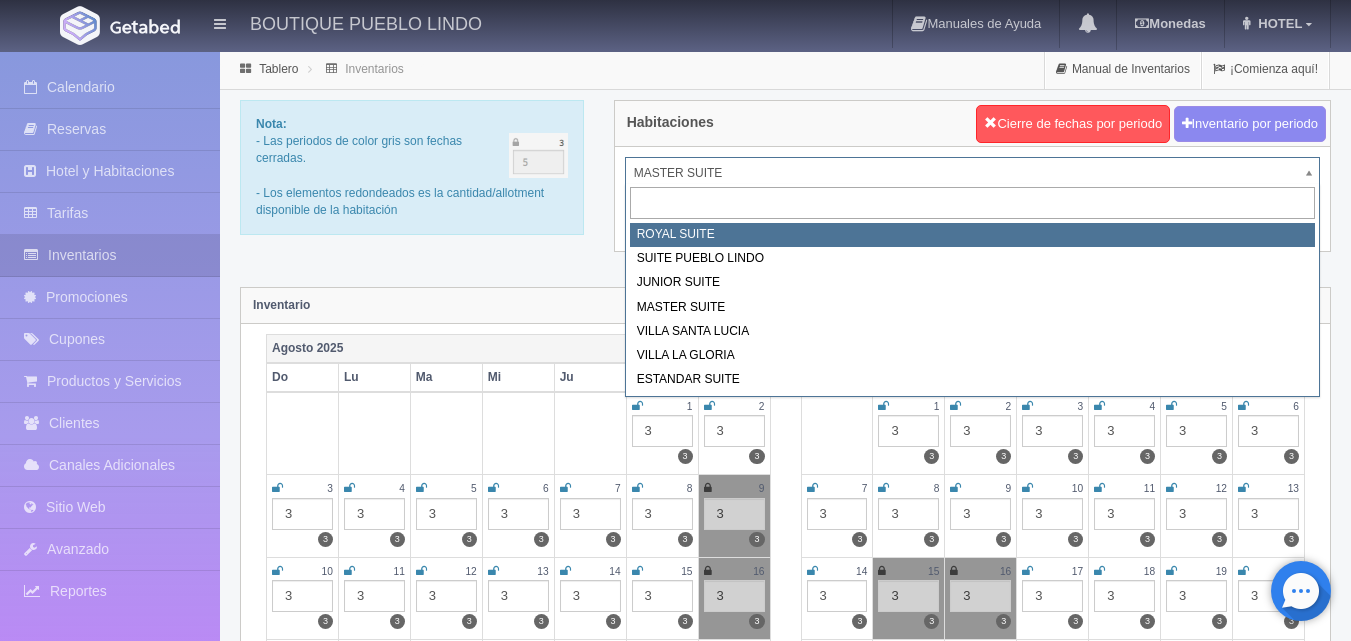 select on "614" 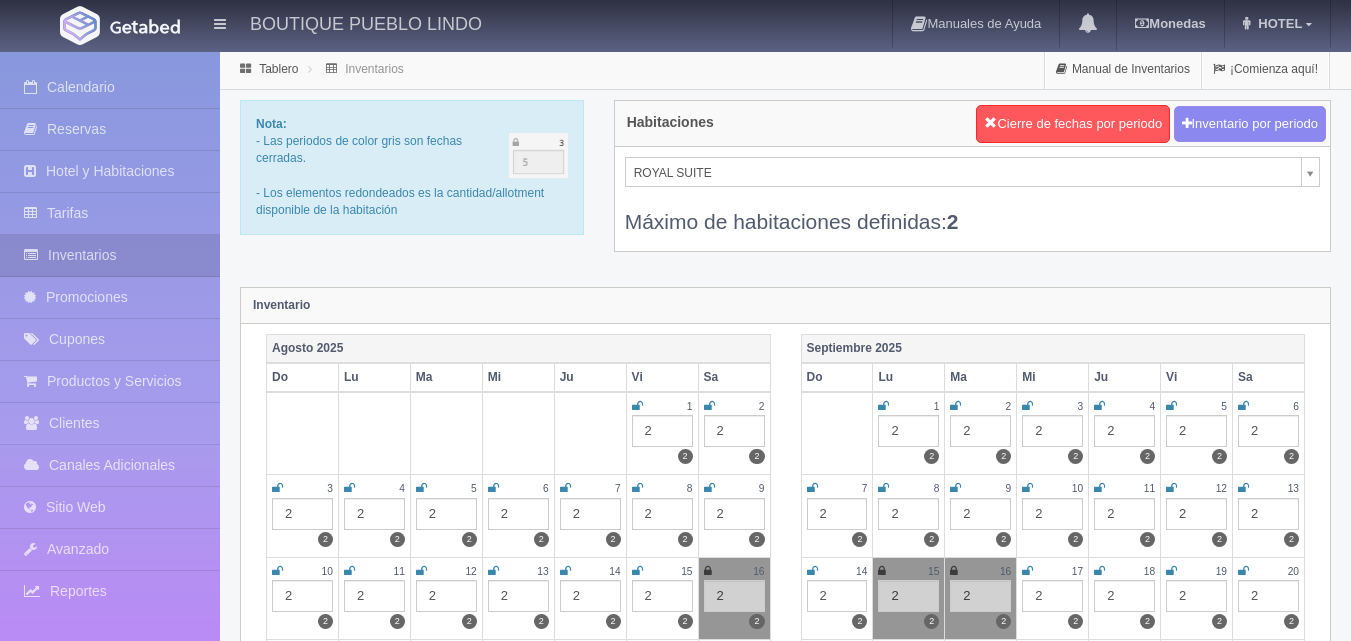 scroll, scrollTop: 0, scrollLeft: 0, axis: both 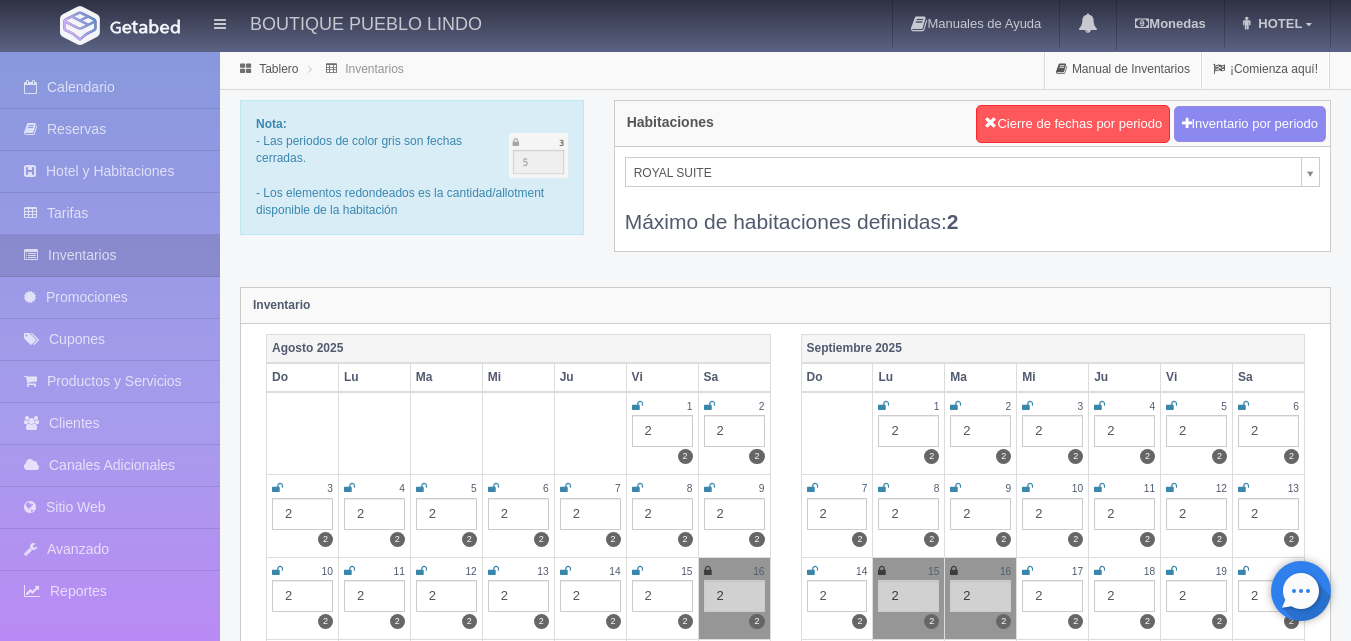click at bounding box center (709, 488) 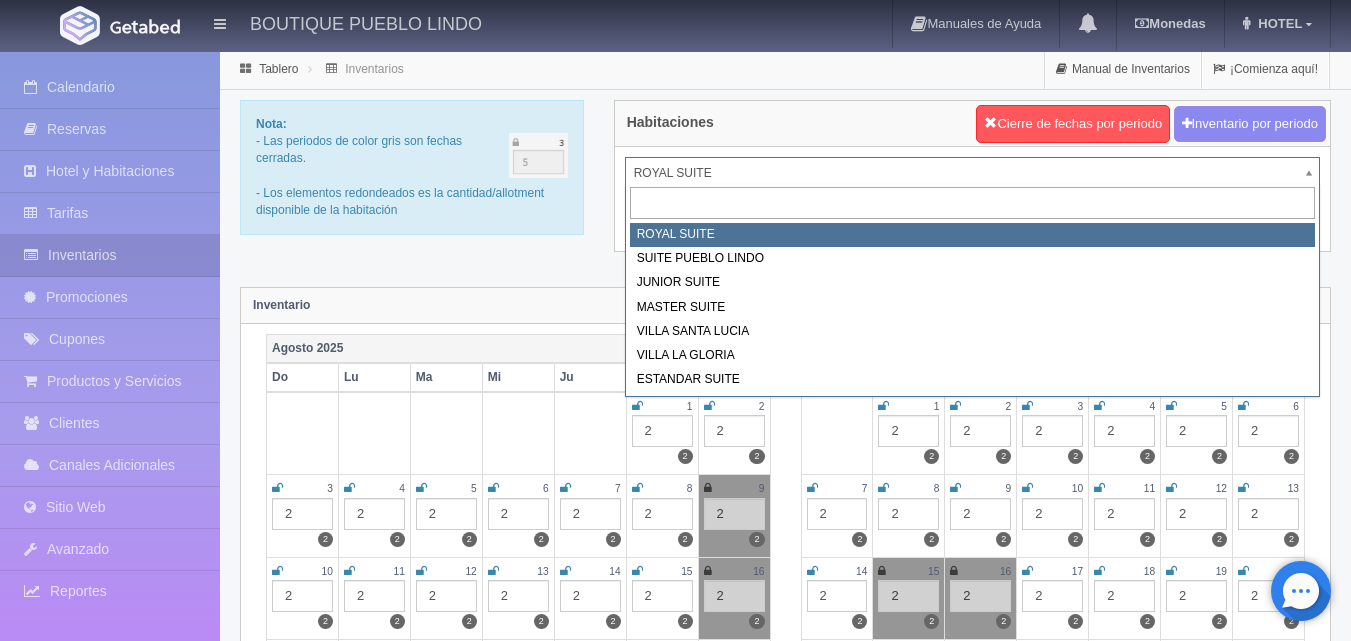 click on "BOUTIQUE PUEBLO LINDO
Manuales de Ayuda
Actualizaciones recientes
Monedas
Tipo de cambio/moneda MXN
1 MXN
=
0.051285							USD
Modificar monedas
HOTEL
Mi Perfil
Salir / Log Out
Procesando...
Calendario
Reservas
Hotel y Habitaciones
Tarifas
Inventarios" at bounding box center (675, 1777) 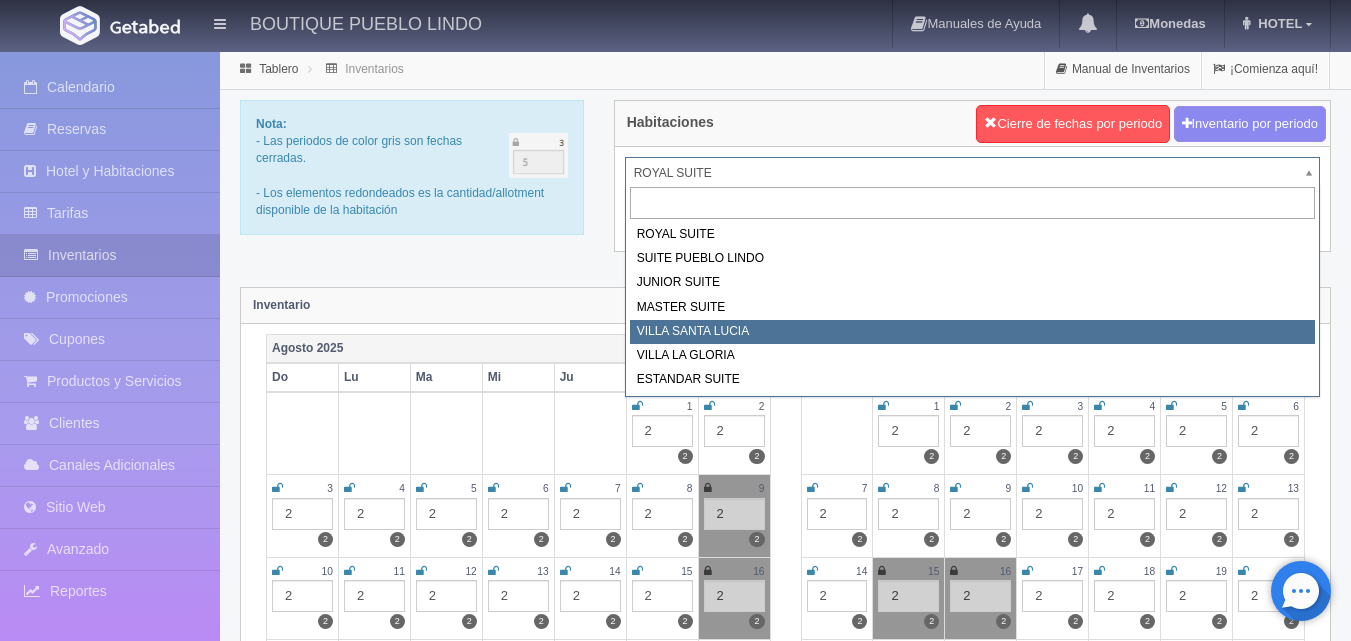select on "618" 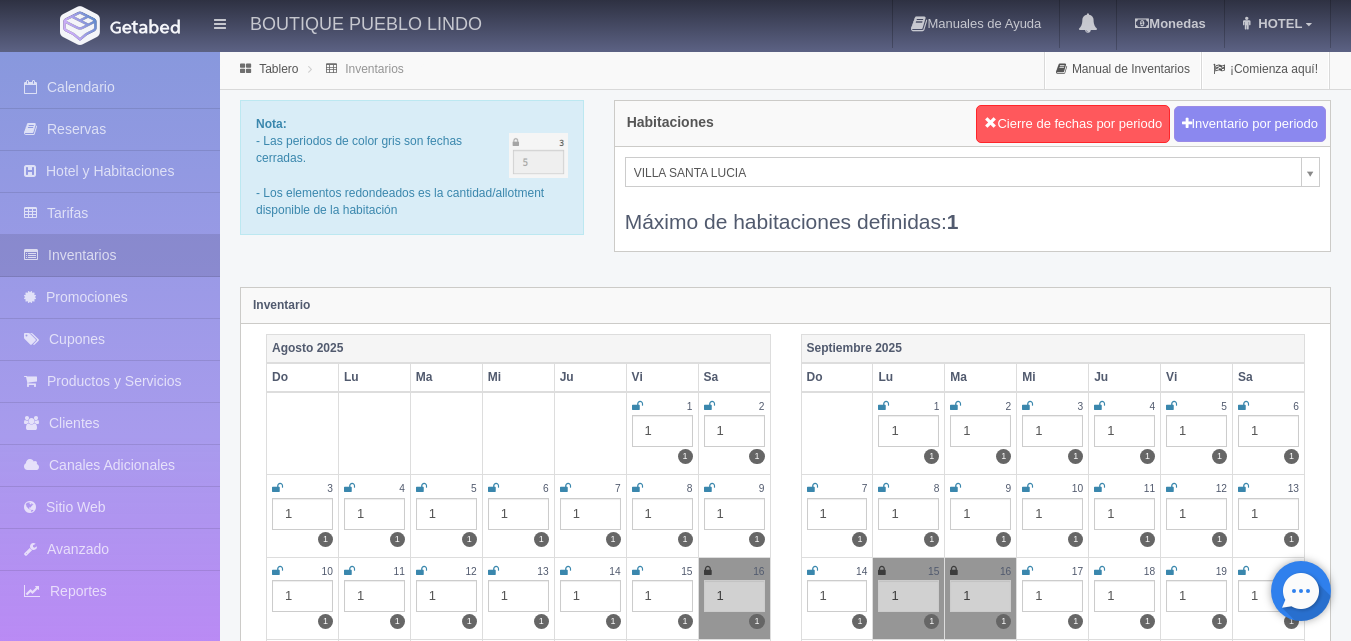 scroll, scrollTop: 0, scrollLeft: 0, axis: both 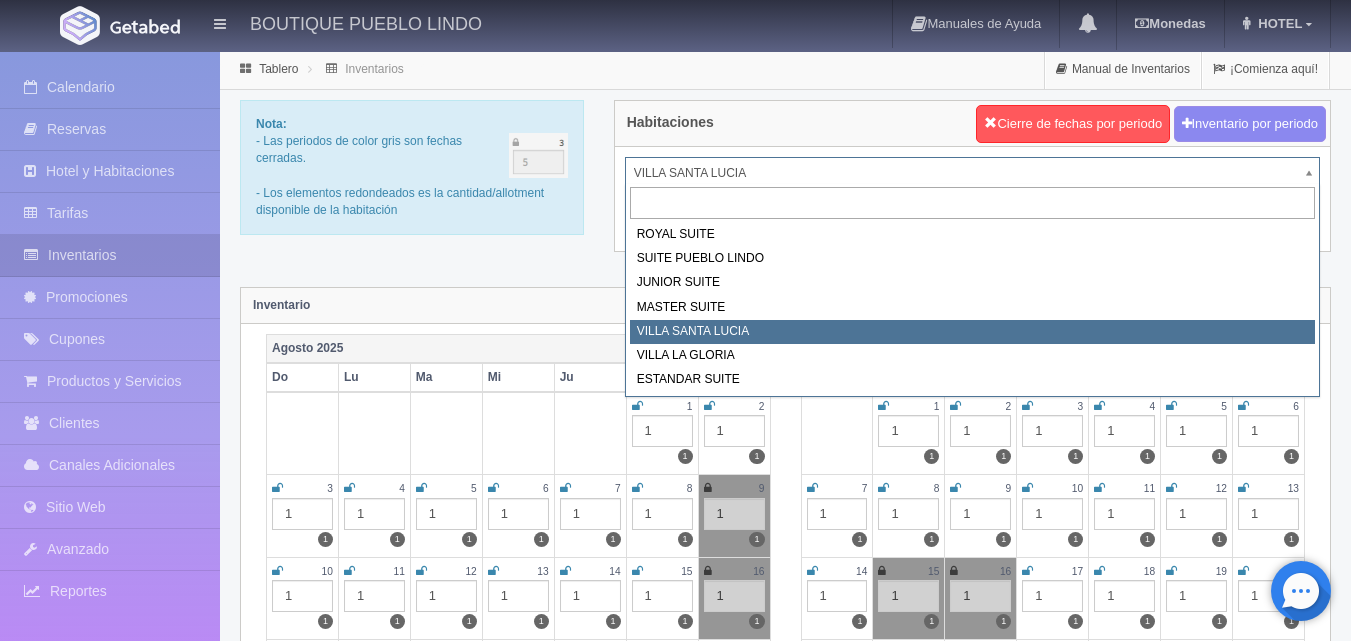 click on "BOUTIQUE PUEBLO LINDO
Manuales de Ayuda
Actualizaciones recientes
Monedas
Tipo de cambio/moneda MXN
1 MXN
=
0.051285							USD
Modificar monedas
HOTEL
Mi Perfil
Salir / Log Out
Procesando...
Calendario
Reservas
Hotel y Habitaciones
Tarifas
Inventarios" at bounding box center (675, 1777) 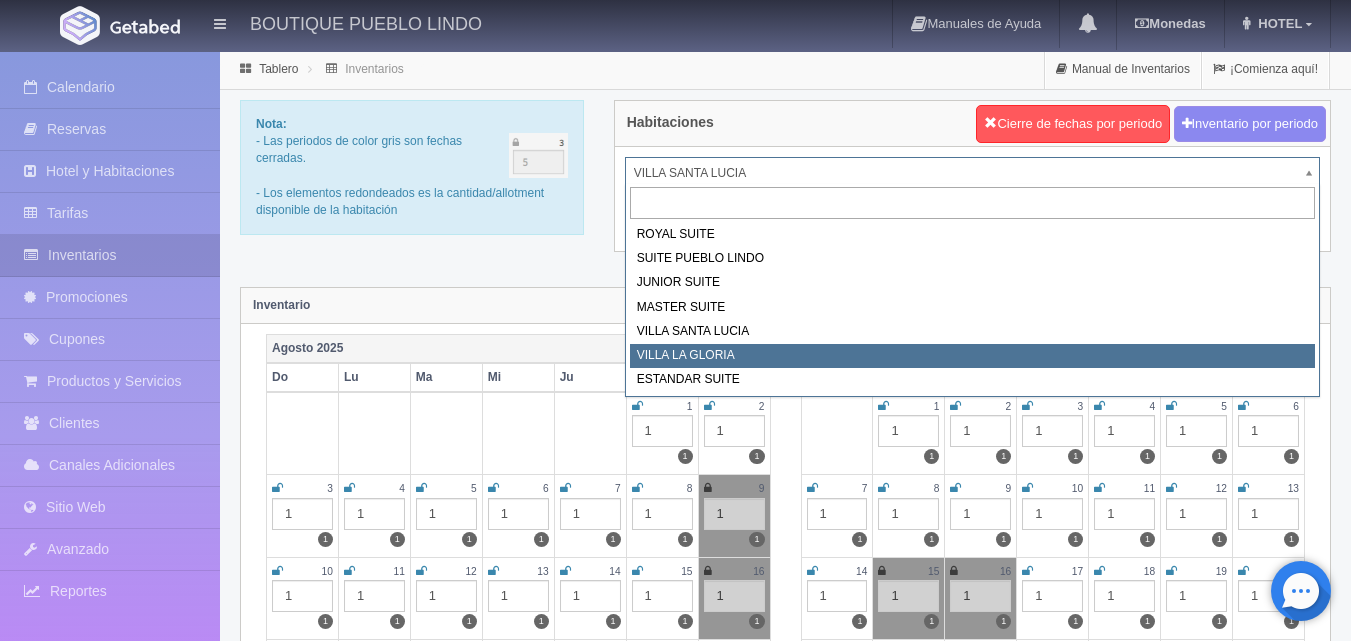 select on "619" 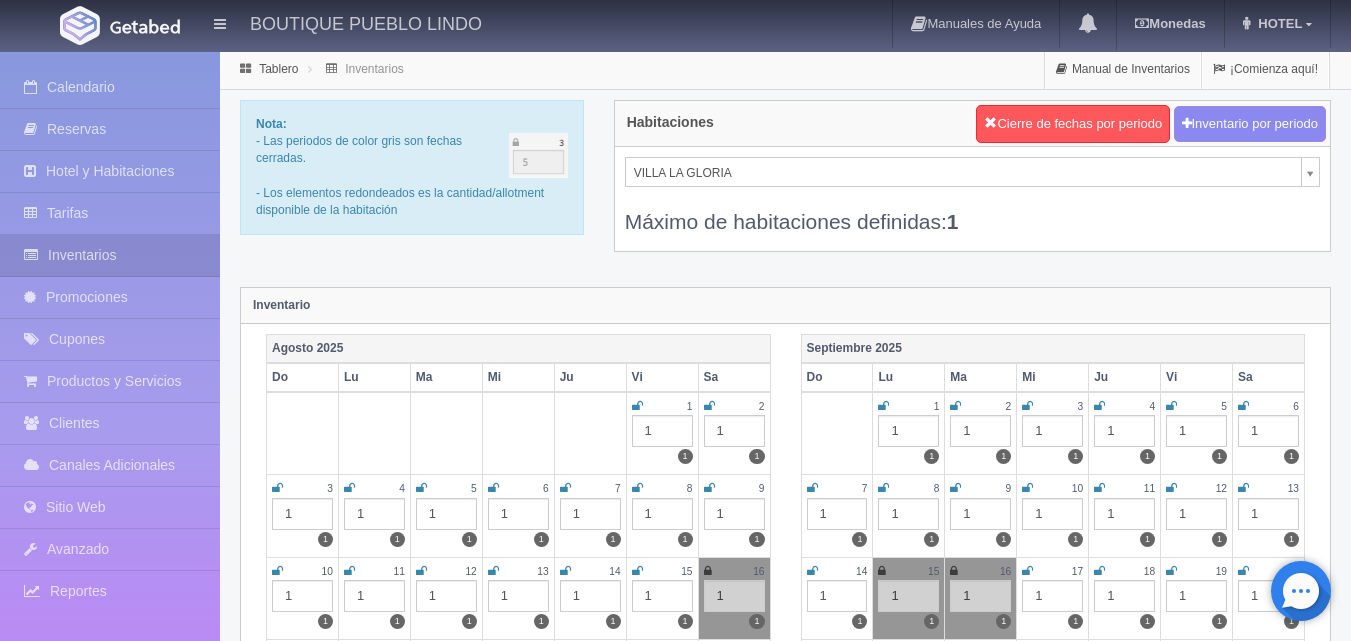 scroll, scrollTop: 0, scrollLeft: 0, axis: both 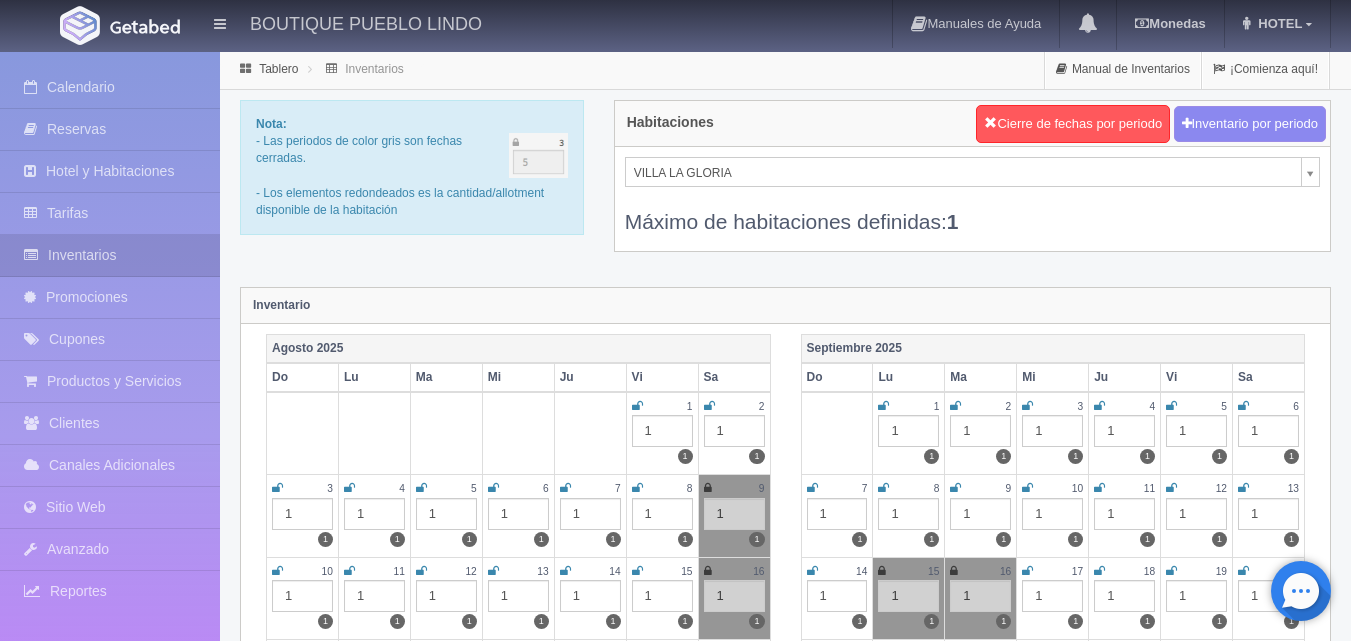 click on "BOUTIQUE PUEBLO LINDO
Manuales de Ayuda
Actualizaciones recientes
Monedas
Tipo de cambio/moneda MXN
1 MXN
=
0.051285							USD
Modificar monedas
HOTEL
Mi Perfil
Salir / Log Out
Procesando...
Calendario
Reservas
Hotel y Habitaciones
Tarifas
Inventarios" at bounding box center (675, 1777) 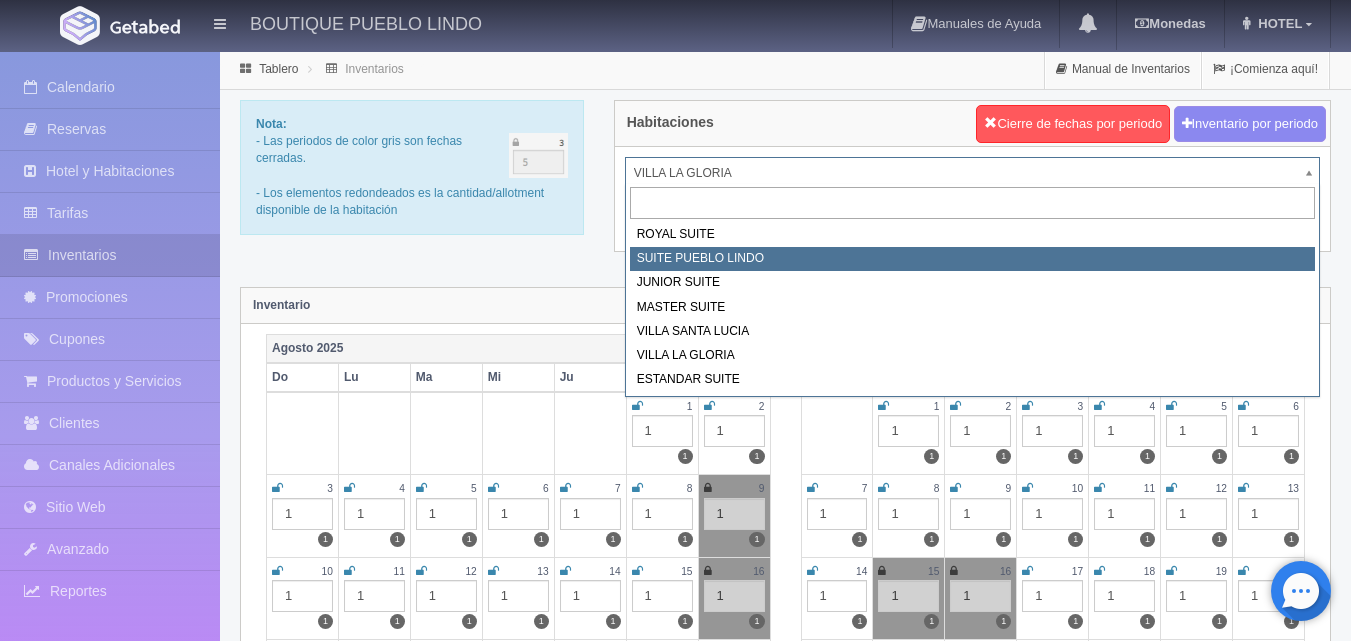 select on "615" 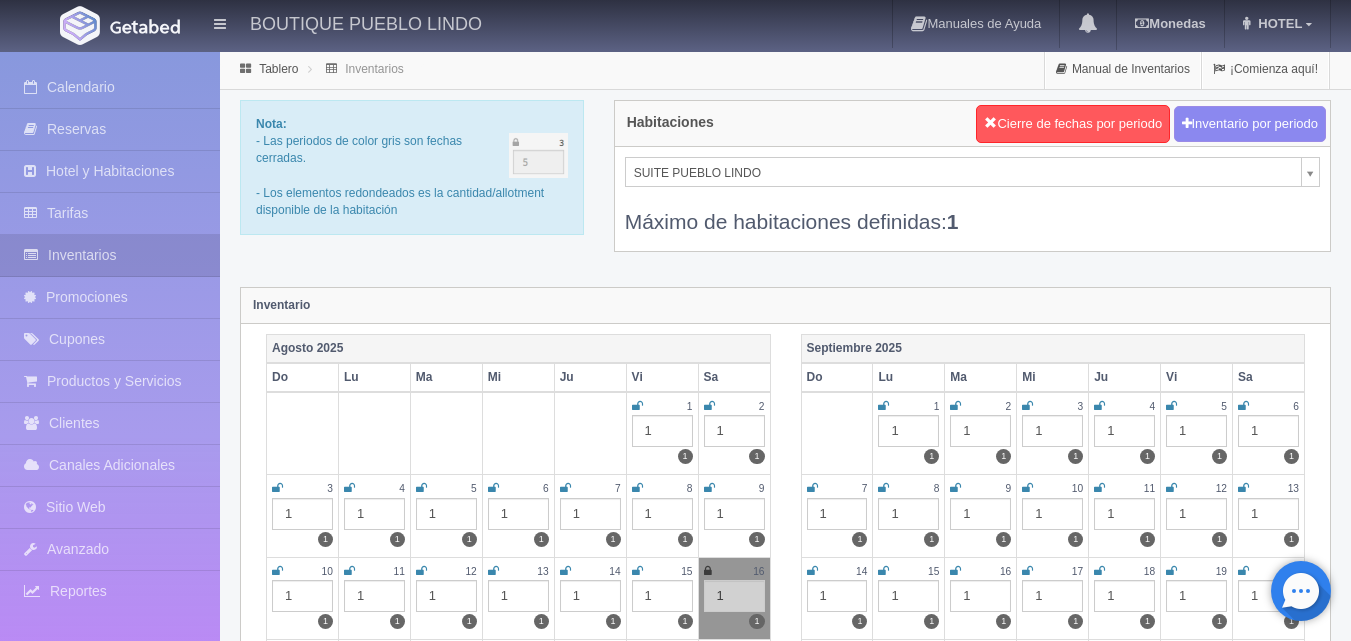 scroll, scrollTop: 0, scrollLeft: 0, axis: both 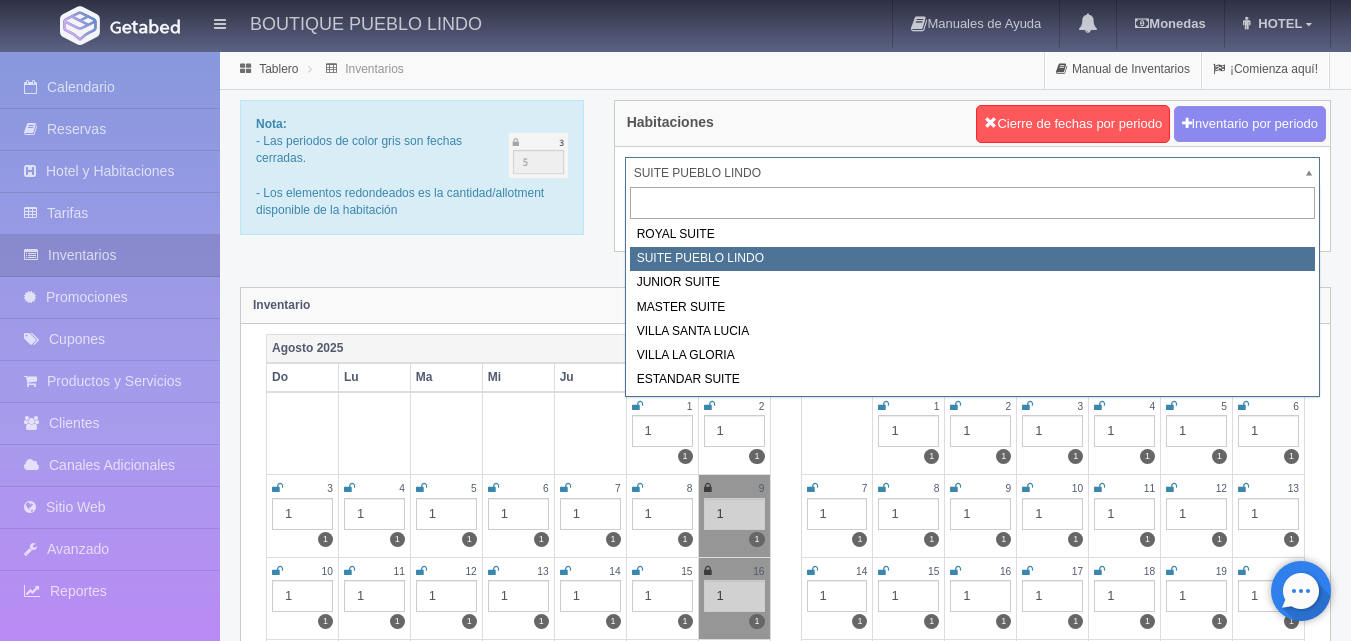 click on "BOUTIQUE PUEBLO LINDO
Manuales de Ayuda
Actualizaciones recientes
Monedas
Tipo de cambio/moneda MXN
1 MXN
=
0.051285							USD
Modificar monedas
HOTEL
Mi Perfil
Salir / Log Out
Procesando...
Calendario
Reservas
Hotel y Habitaciones
Tarifas
Inventarios" at bounding box center [675, 1777] 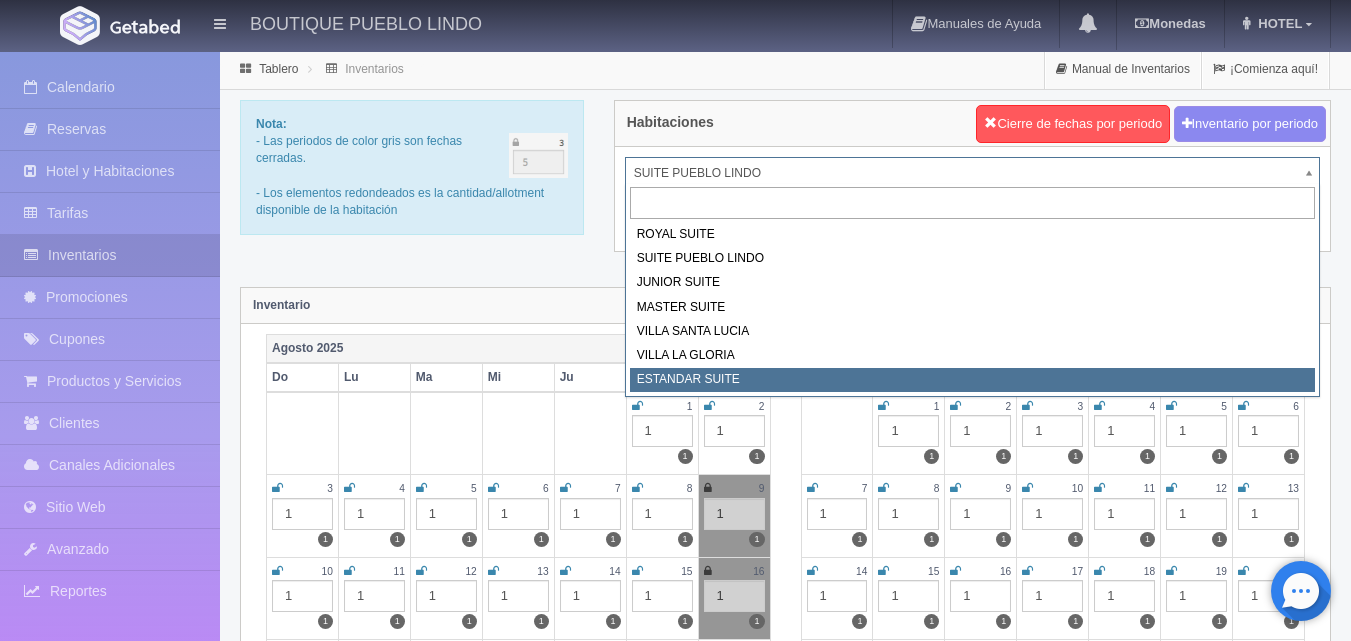 select on "2018" 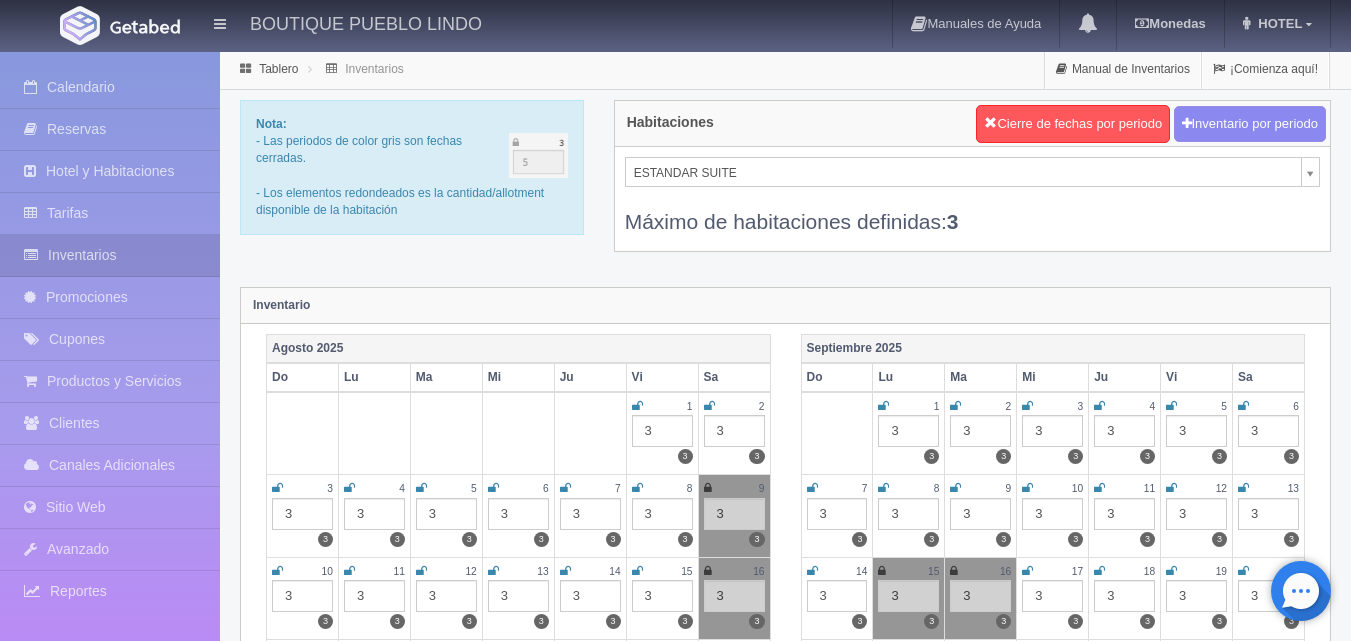 scroll, scrollTop: 0, scrollLeft: 0, axis: both 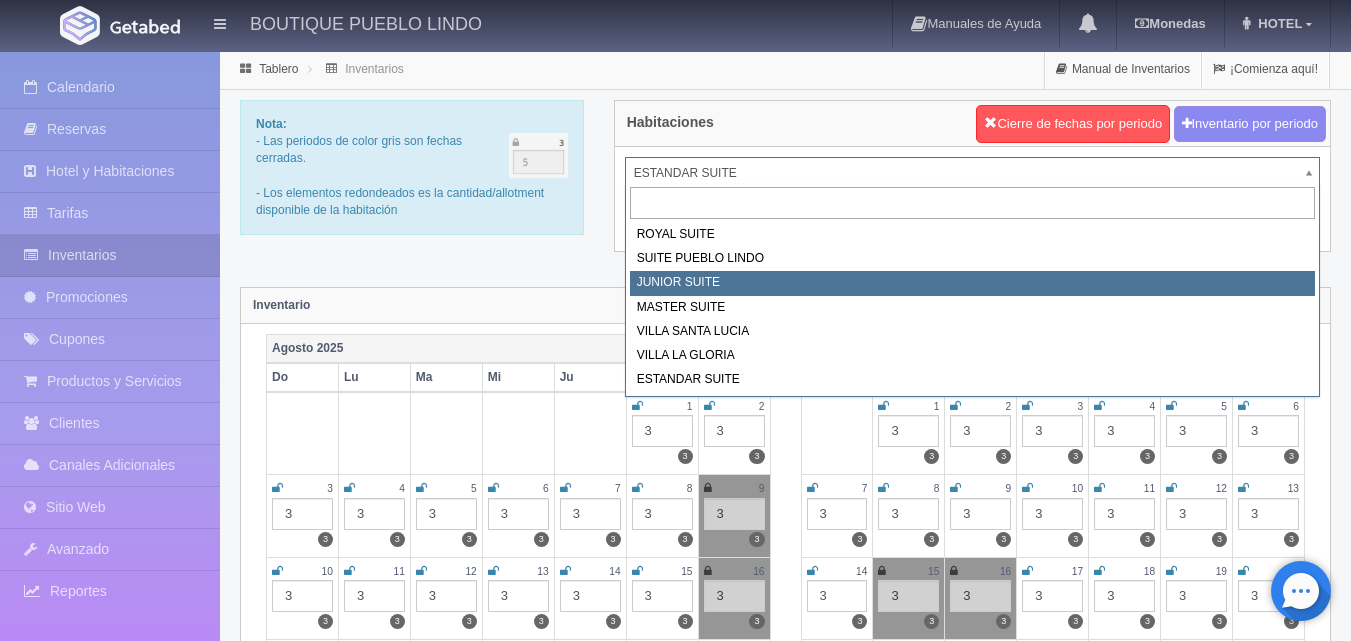 select on "616" 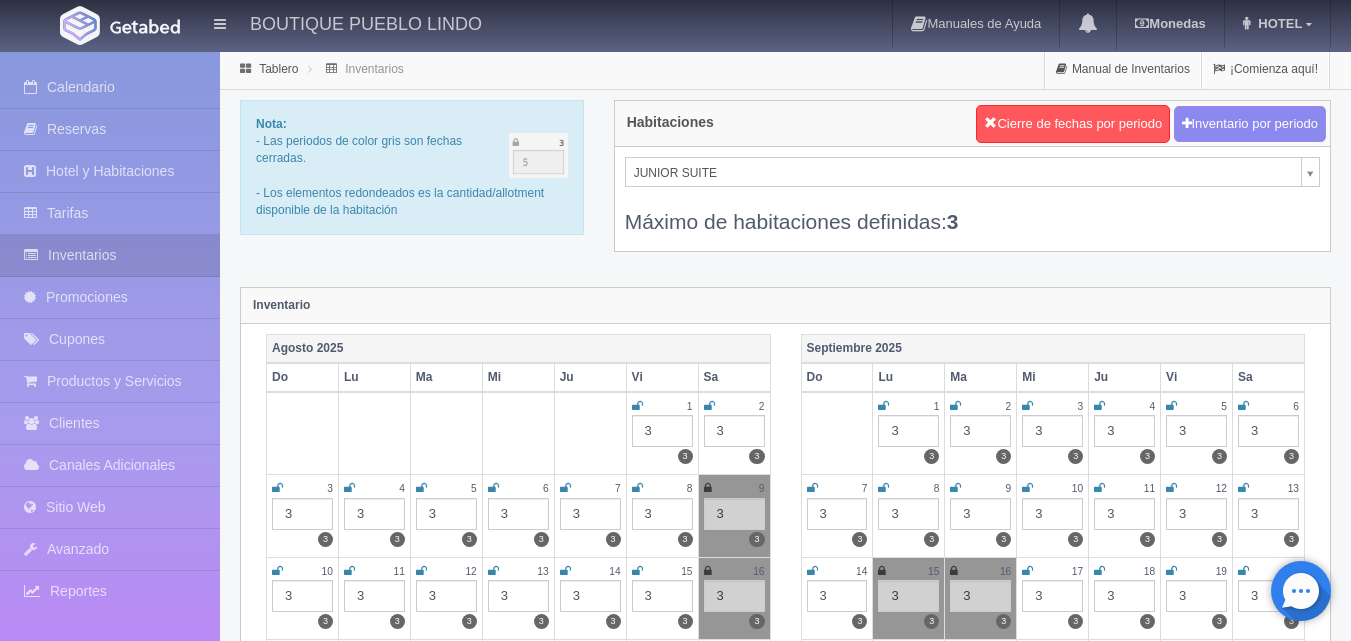 scroll, scrollTop: 0, scrollLeft: 0, axis: both 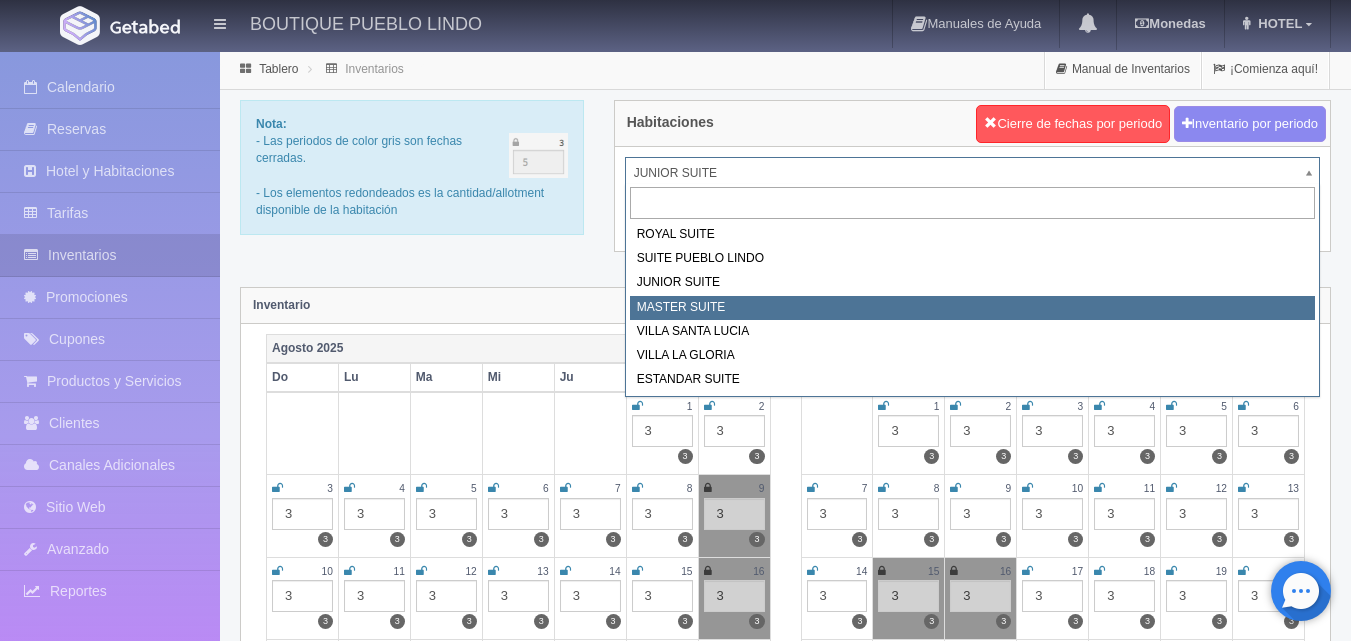 select on "617" 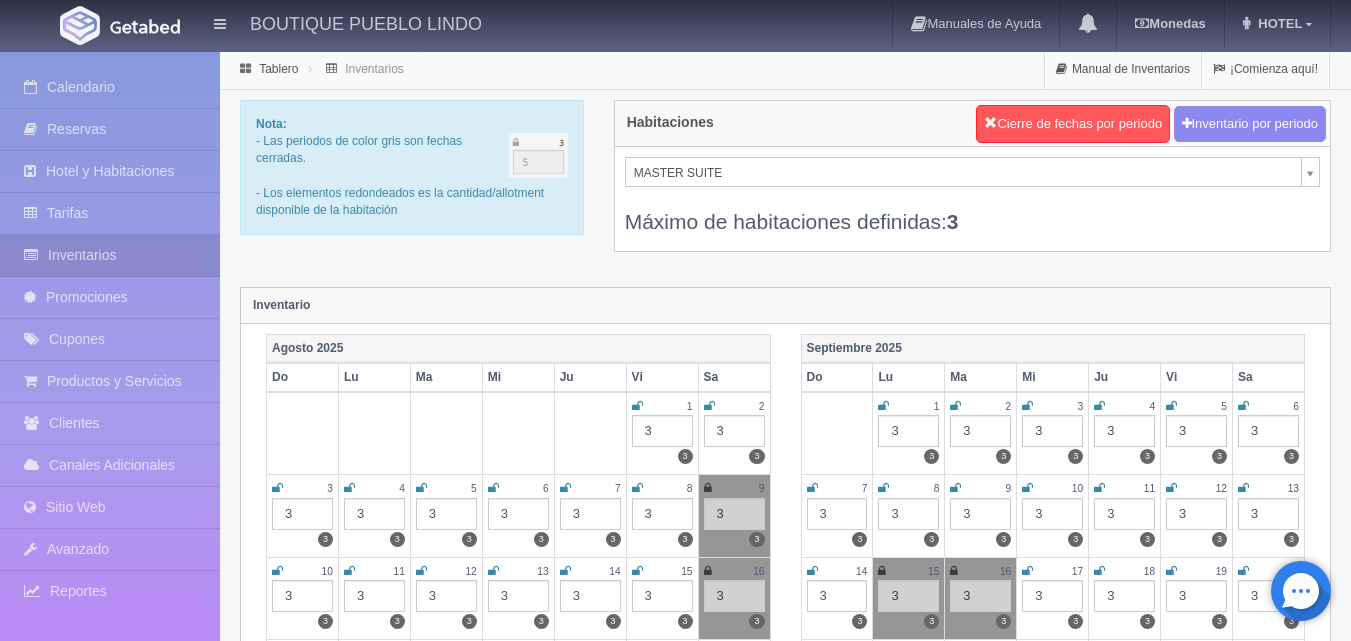 scroll, scrollTop: 0, scrollLeft: 0, axis: both 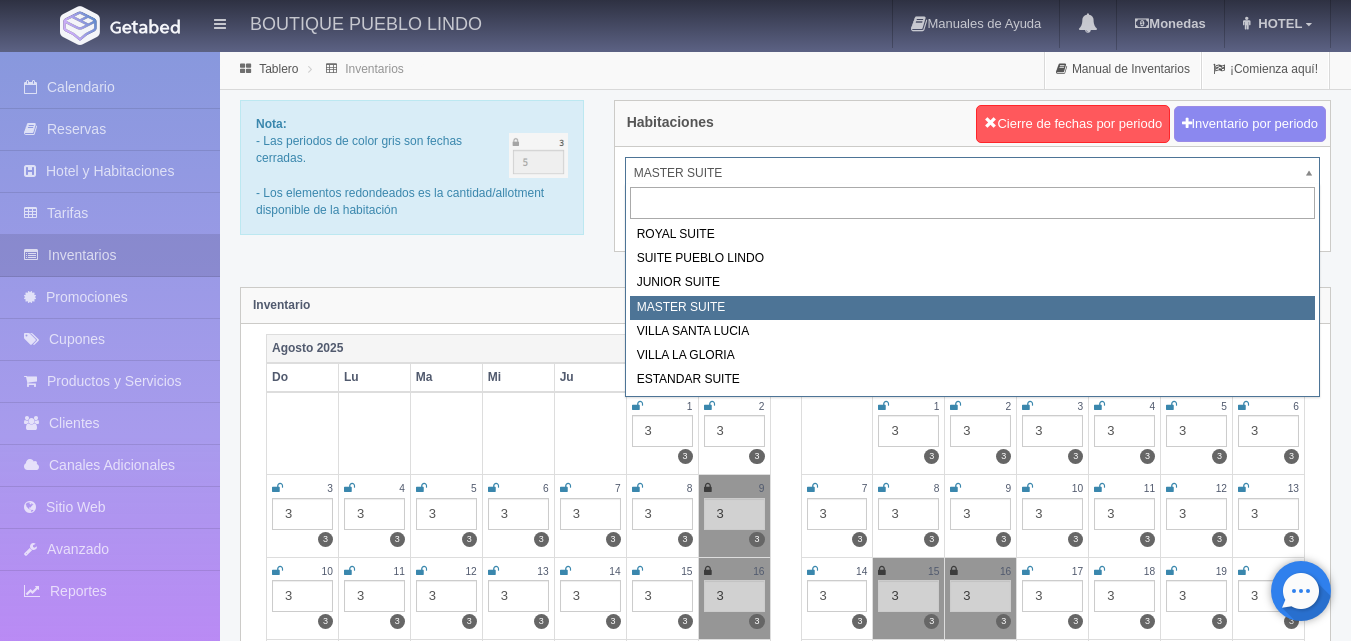 click on "BOUTIQUE PUEBLO LINDO
Manuales de Ayuda
Actualizaciones recientes
Monedas
Tipo de cambio/moneda MXN
1 MXN
=
0.051285							USD
Modificar monedas
HOTEL
Mi Perfil
Salir / Log Out
Procesando...
Calendario
Reservas
Hotel y Habitaciones
Tarifas
Inventarios" at bounding box center (675, 1777) 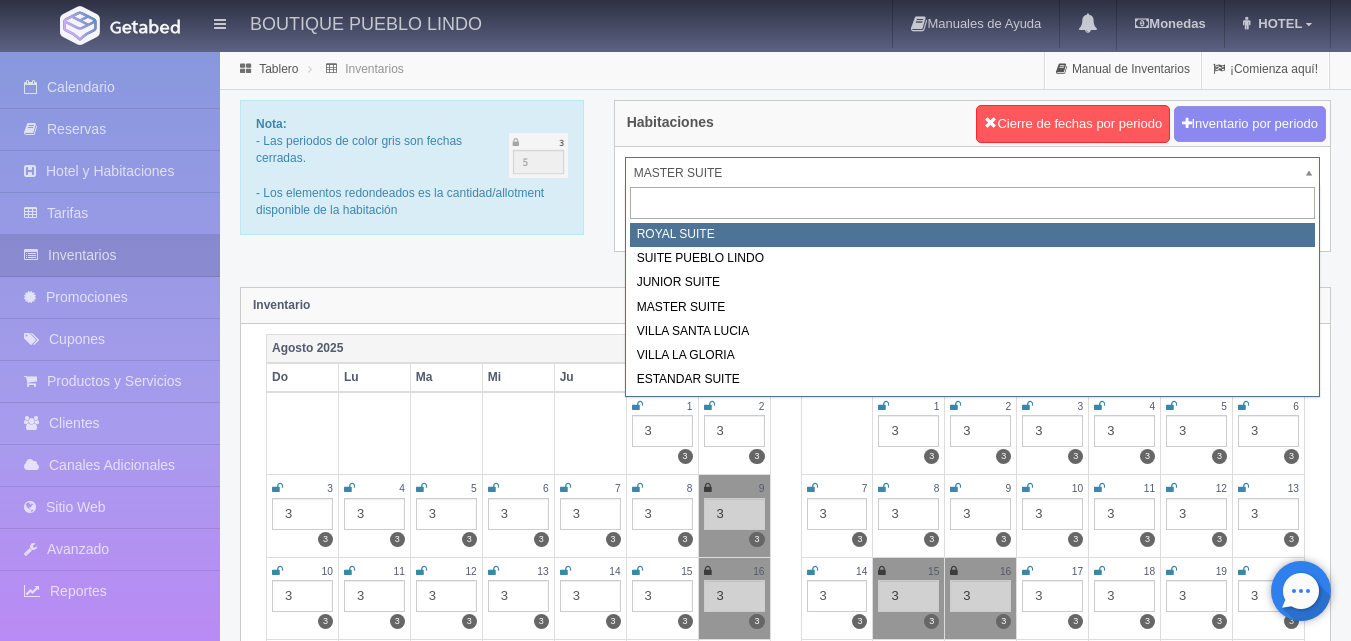 select on "614" 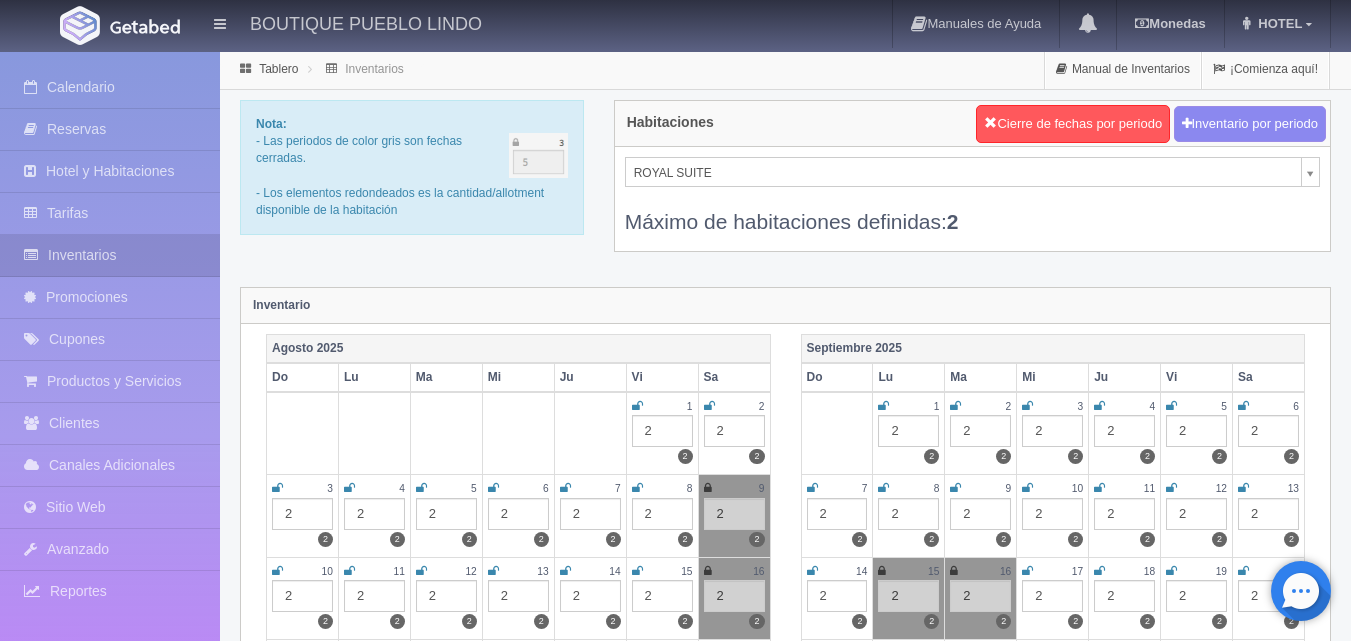 scroll, scrollTop: 0, scrollLeft: 0, axis: both 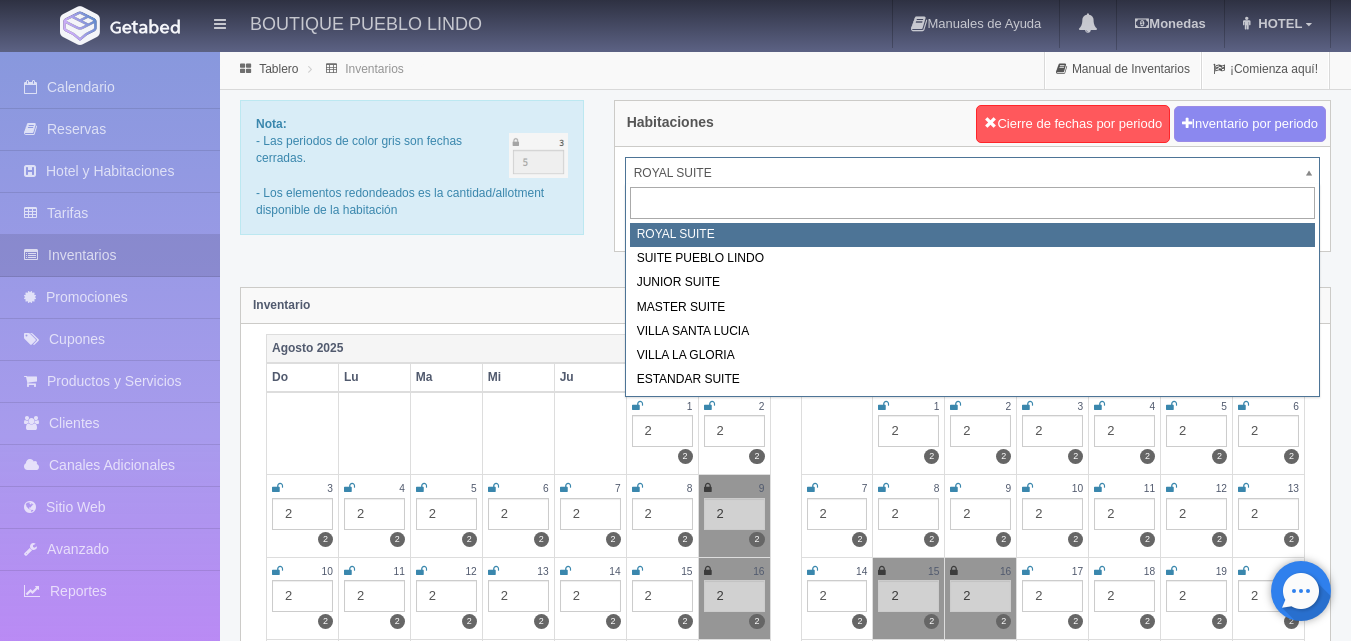 click on "BOUTIQUE PUEBLO LINDO
Manuales de Ayuda
Actualizaciones recientes
Monedas
Tipo de cambio/moneda MXN
1 MXN
=
0.051285							USD
Modificar monedas
HOTEL
Mi Perfil
Salir / Log Out
Procesando...
Calendario
Reservas
Hotel y Habitaciones
Tarifas
Inventarios" at bounding box center (675, 1777) 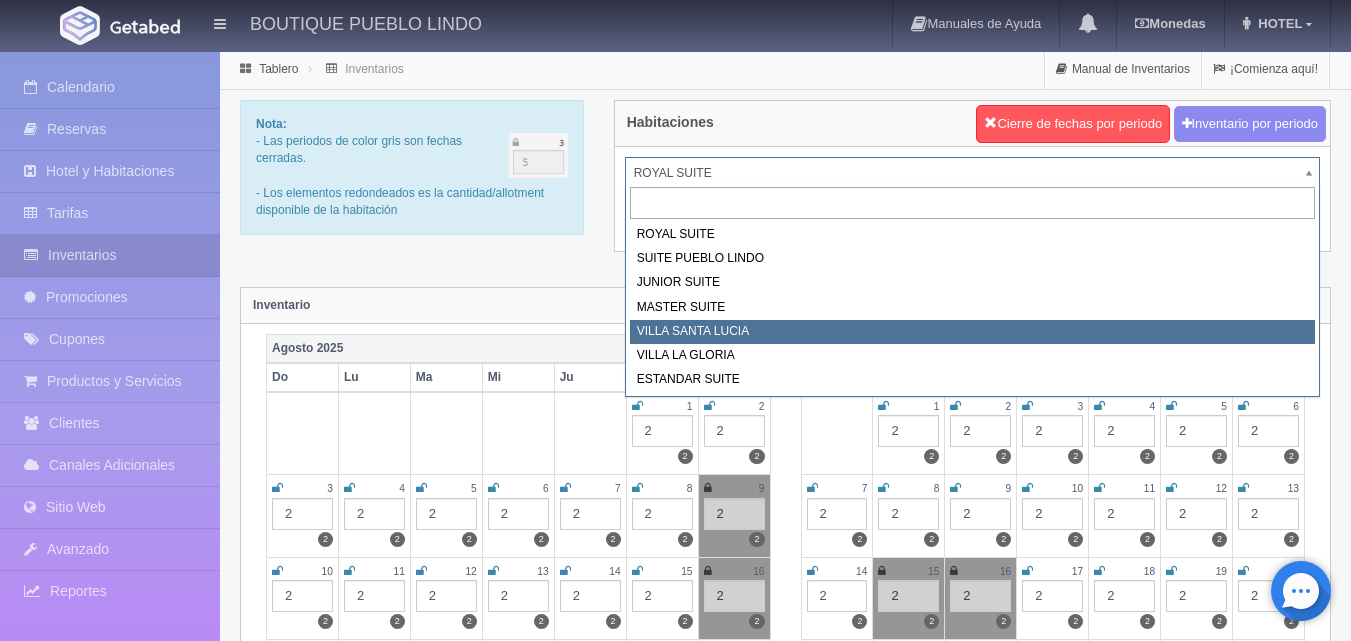 select on "618" 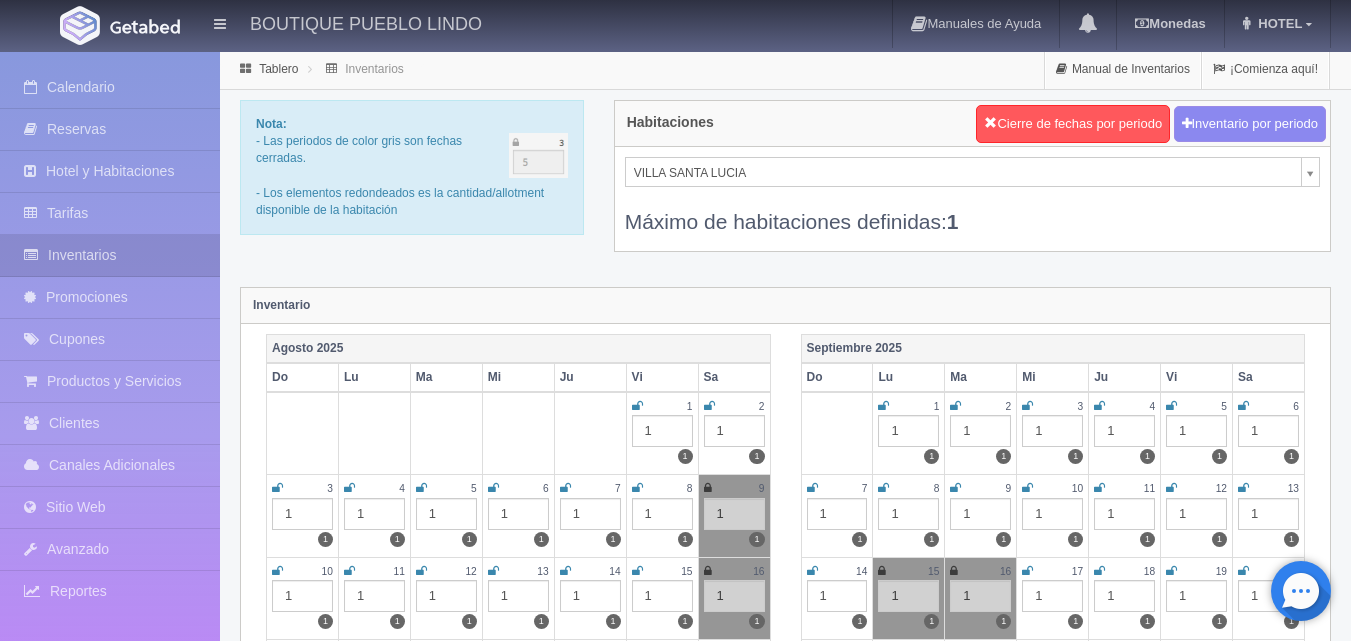 scroll, scrollTop: 0, scrollLeft: 0, axis: both 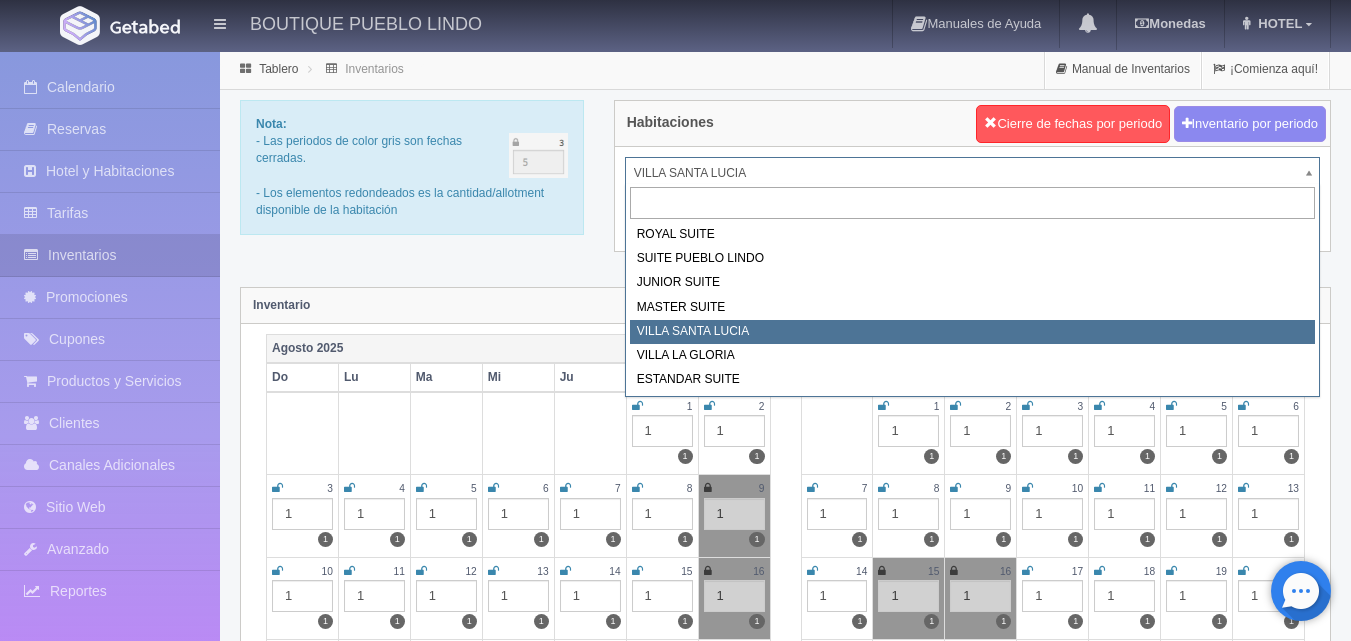 click on "BOUTIQUE PUEBLO LINDO
Manuales de Ayuda
Actualizaciones recientes
Monedas
Tipo de cambio/moneda MXN
1 MXN
=
0.051285							USD
Modificar monedas
HOTEL
Mi Perfil
Salir / Log Out
Procesando...
Calendario
Reservas
Hotel y Habitaciones
Tarifas
Inventarios" at bounding box center [675, 1777] 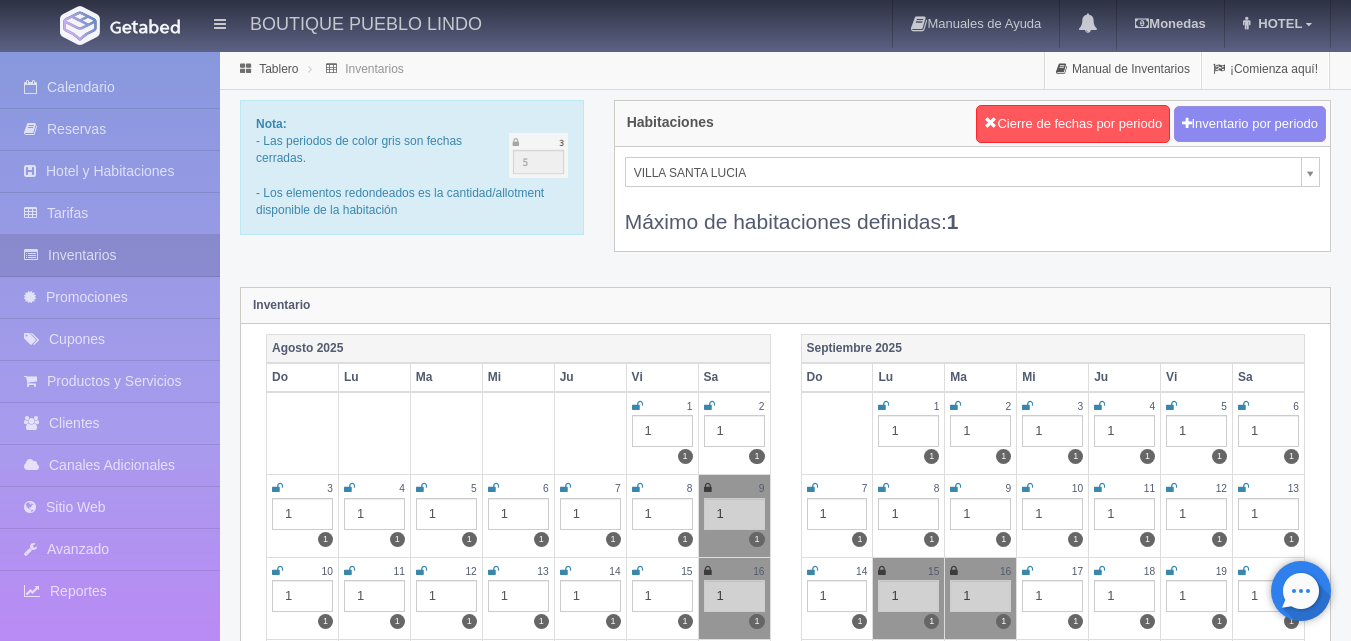 click on "BOUTIQUE PUEBLO LINDO
Manuales de Ayuda
Actualizaciones recientes
Monedas
Tipo de cambio/moneda MXN
1 MXN
=
0.051285							USD
Modificar monedas
HOTEL
Mi Perfil
Salir / Log Out
Procesando...
Calendario
Reservas
Hotel y Habitaciones
Tarifas
Inventarios" at bounding box center (675, 1777) 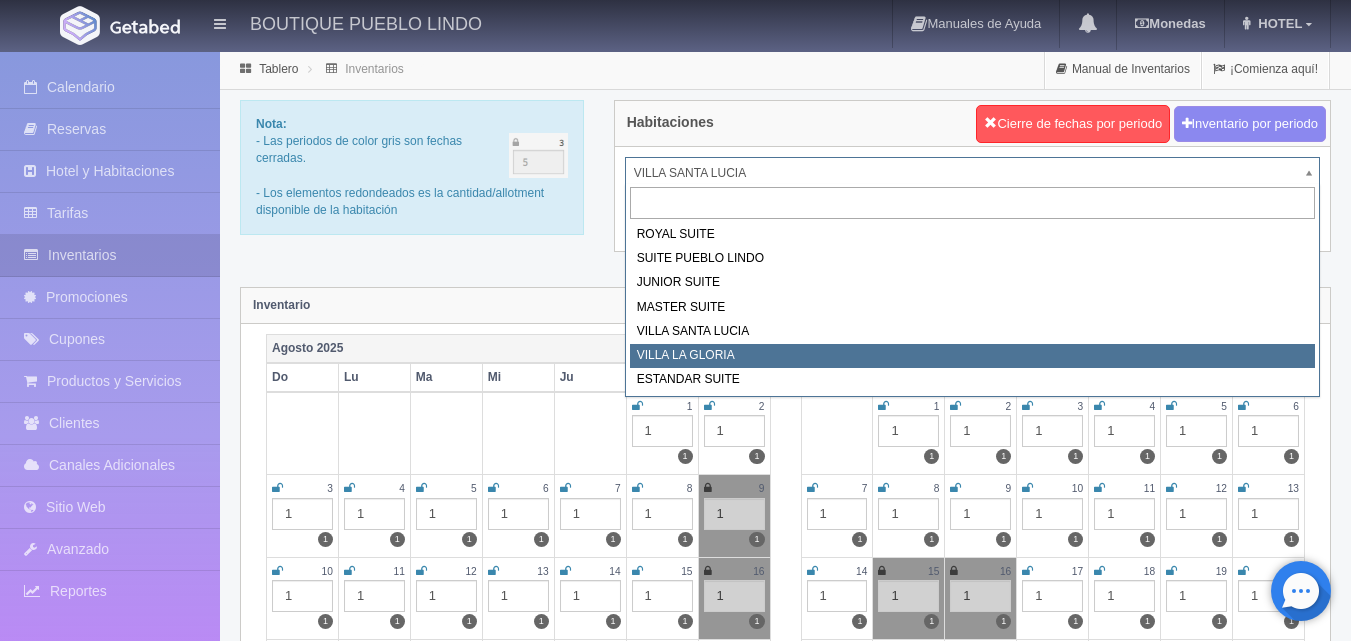 select on "619" 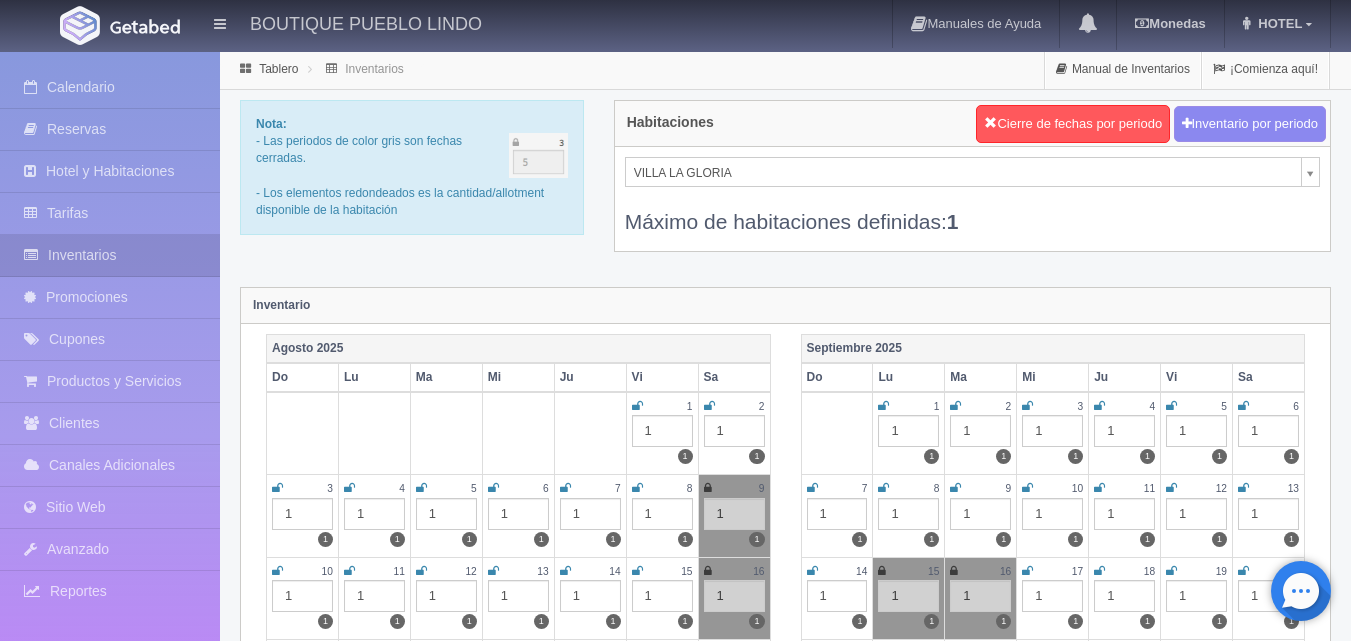 scroll, scrollTop: 0, scrollLeft: 0, axis: both 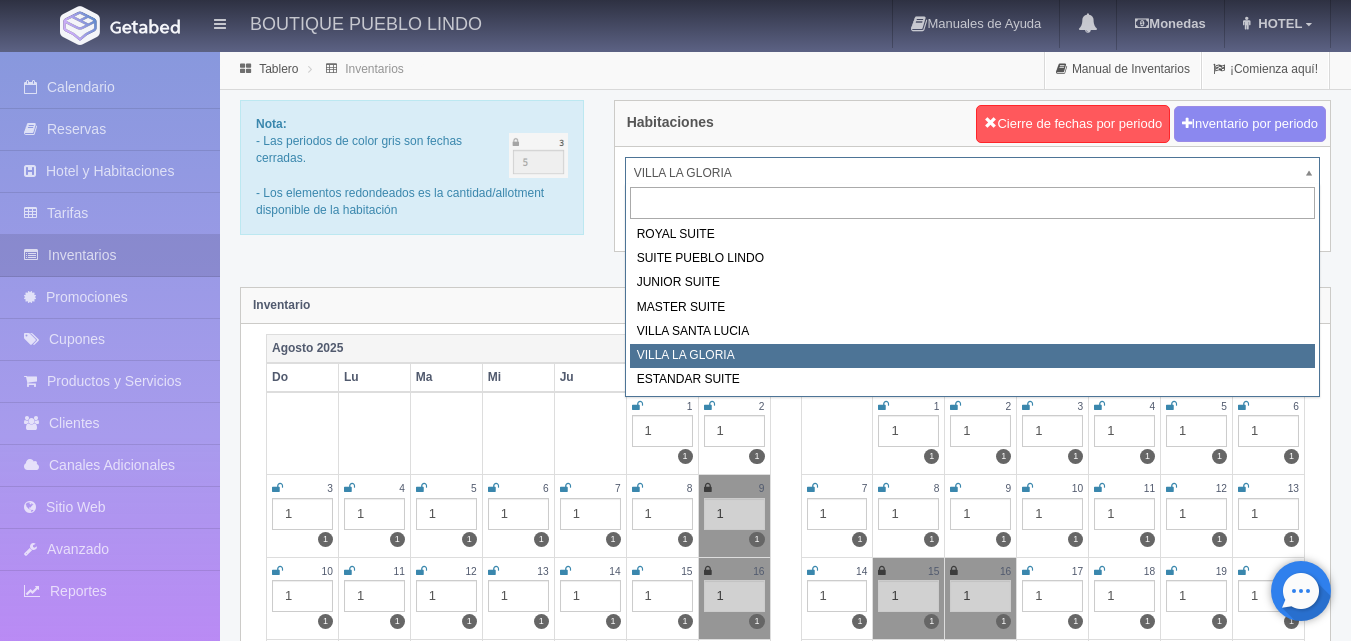 click on "BOUTIQUE PUEBLO LINDO
Manuales de Ayuda
Actualizaciones recientes
Monedas
Tipo de cambio/moneda MXN
1 MXN
=
0.051285							USD
Modificar monedas
HOTEL
Mi Perfil
Salir / Log Out
Procesando...
Calendario
Reservas
Hotel y Habitaciones
Tarifas
Inventarios" at bounding box center [675, 1777] 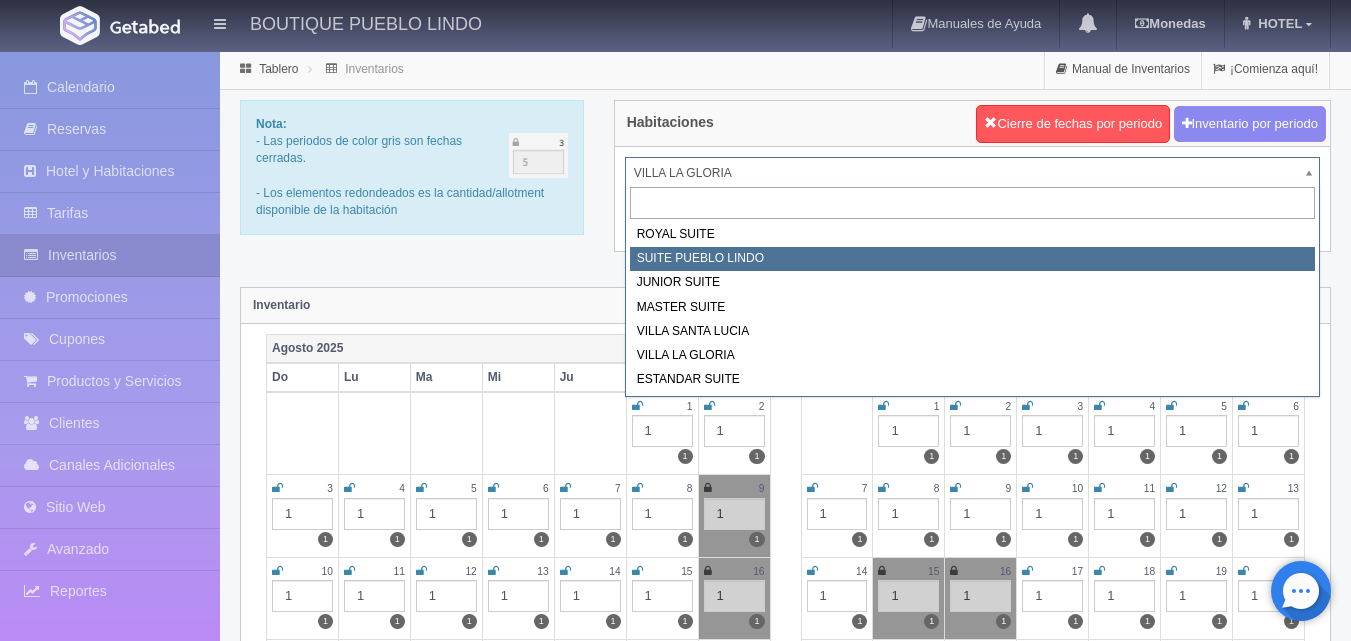 select on "615" 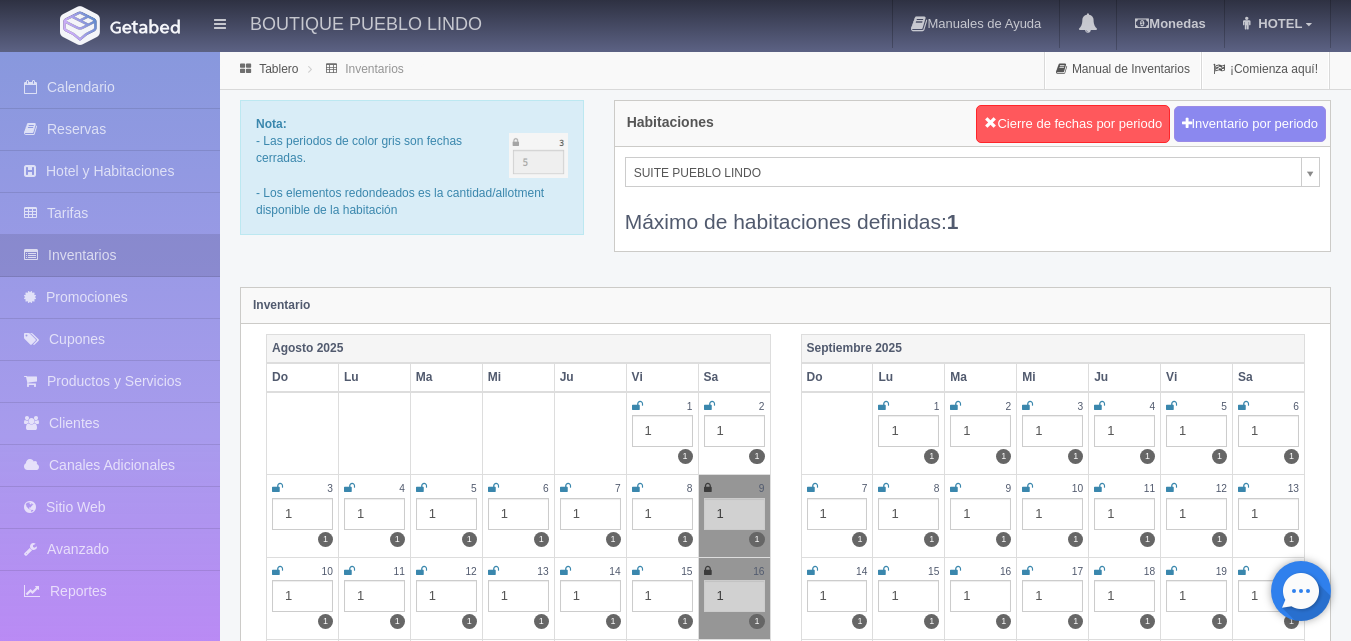 scroll, scrollTop: 0, scrollLeft: 0, axis: both 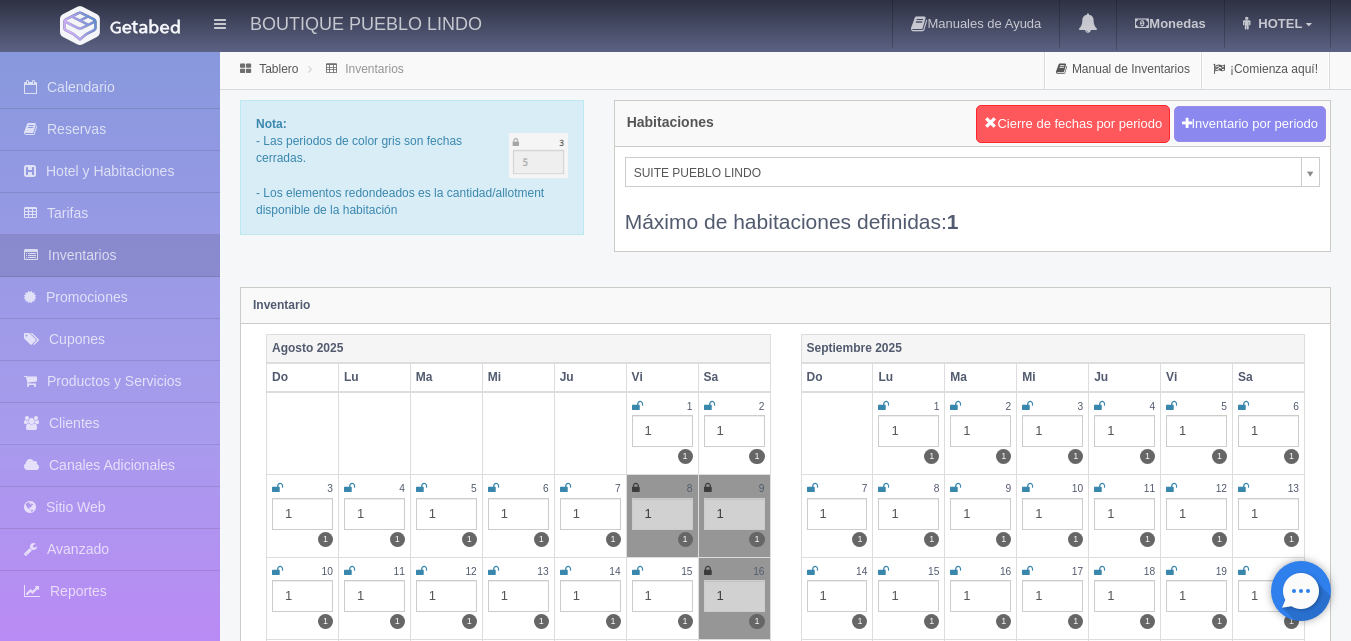 click on "BOUTIQUE PUEBLO LINDO
Manuales de Ayuda
Actualizaciones recientes
Monedas
Tipo de cambio/moneda MXN
1 MXN
=
0.051285							USD
Modificar monedas
HOTEL
Mi Perfil
Salir / Log Out
Procesando...
Calendario
Reservas
Hotel y Habitaciones
Tarifas
Inventarios" at bounding box center (675, 1777) 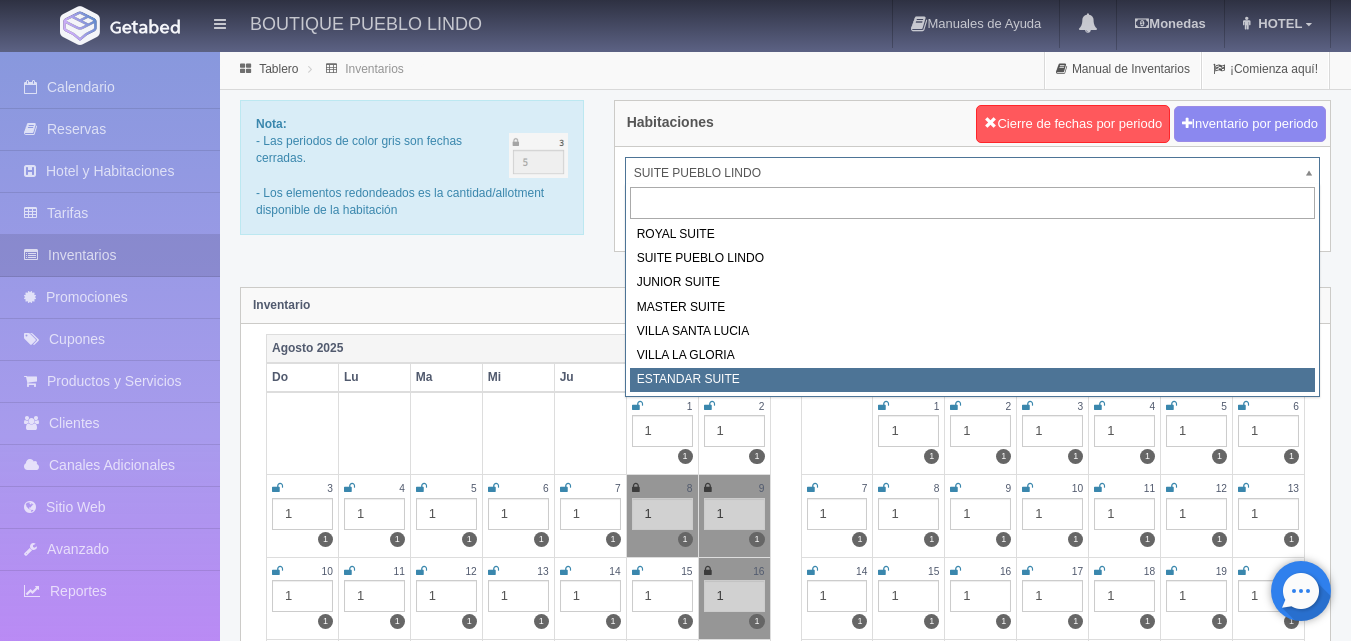 select on "2018" 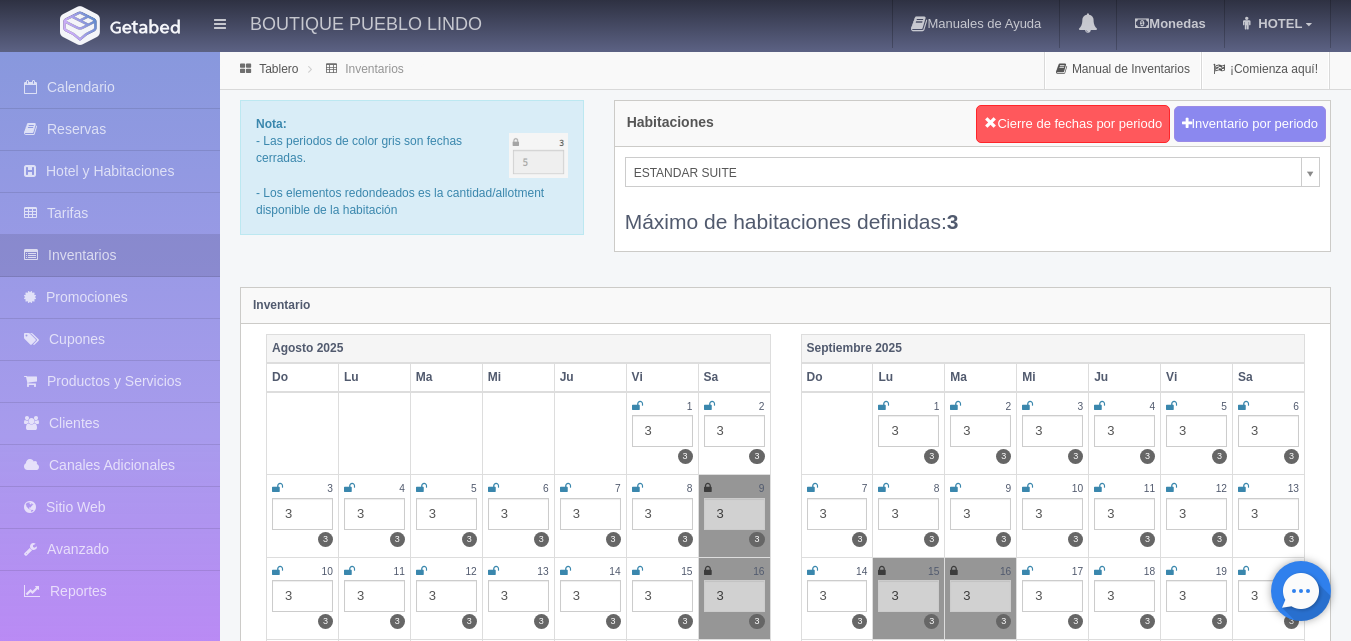 scroll, scrollTop: 0, scrollLeft: 0, axis: both 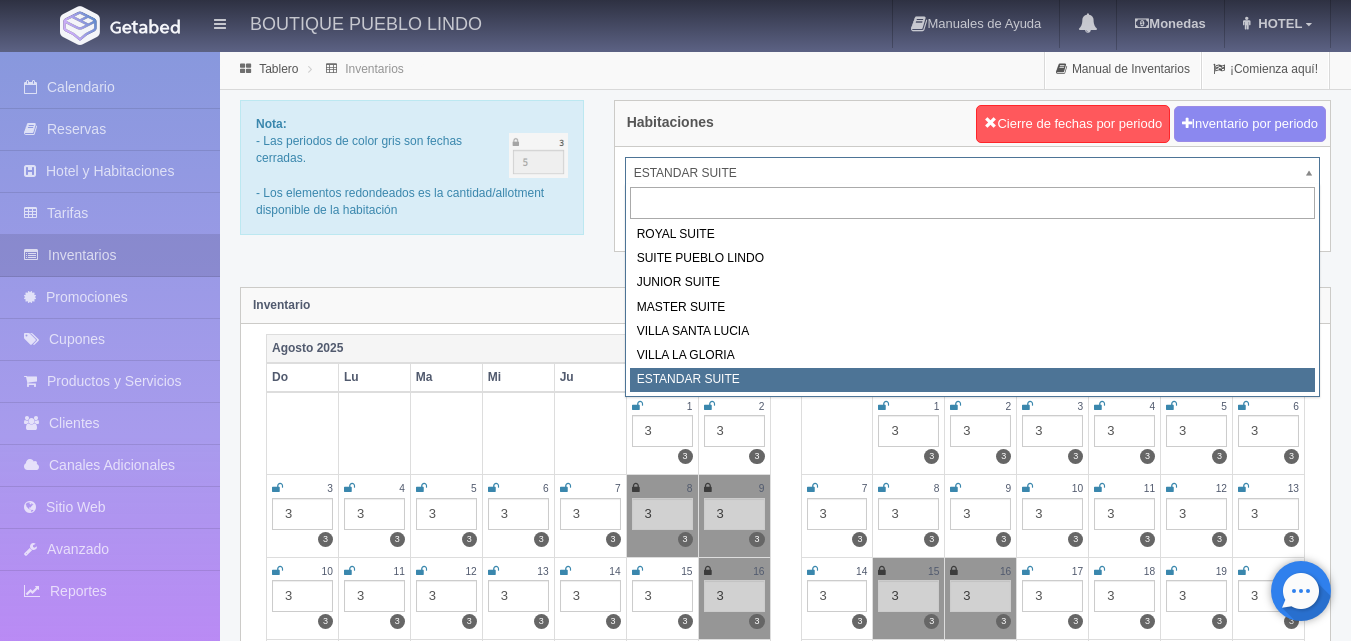 click on "BOUTIQUE PUEBLO LINDO
Manuales de Ayuda
Actualizaciones recientes
Monedas
Tipo de cambio/moneda MXN
1 MXN
=
0.051285							USD
Modificar monedas
HOTEL
Mi Perfil
Salir / Log Out
Procesando...
Calendario
Reservas
Hotel y Habitaciones
Tarifas
Inventarios" at bounding box center [675, 1777] 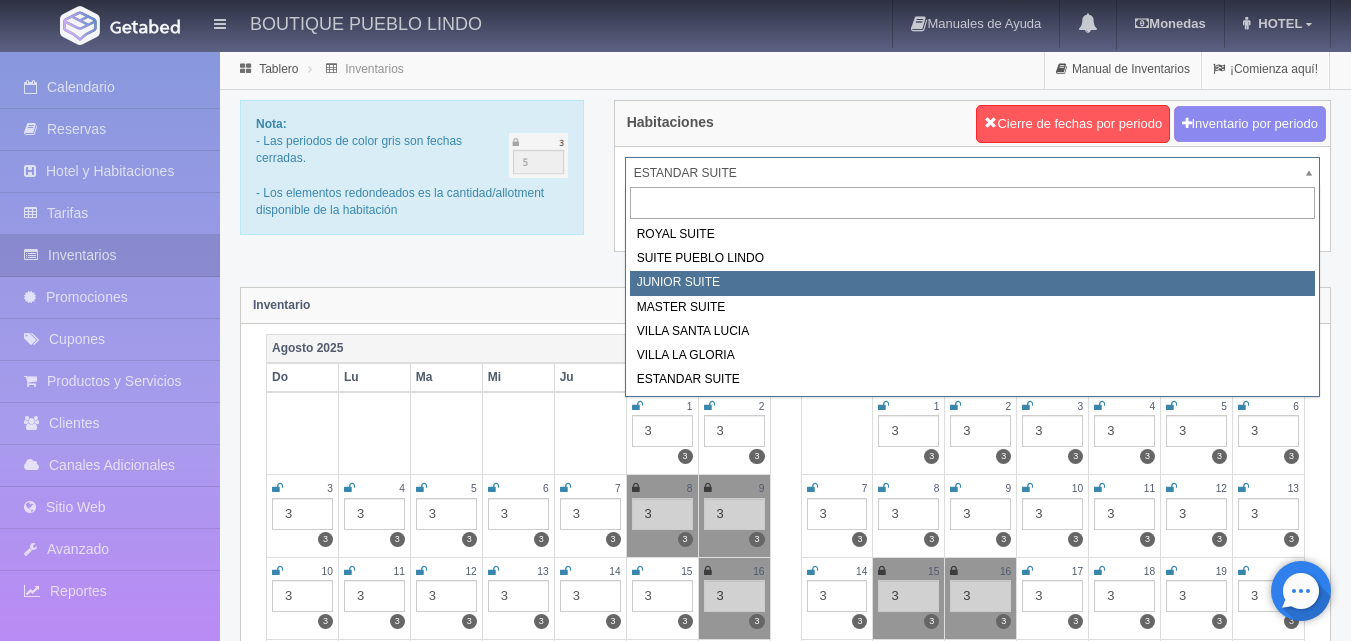 select on "616" 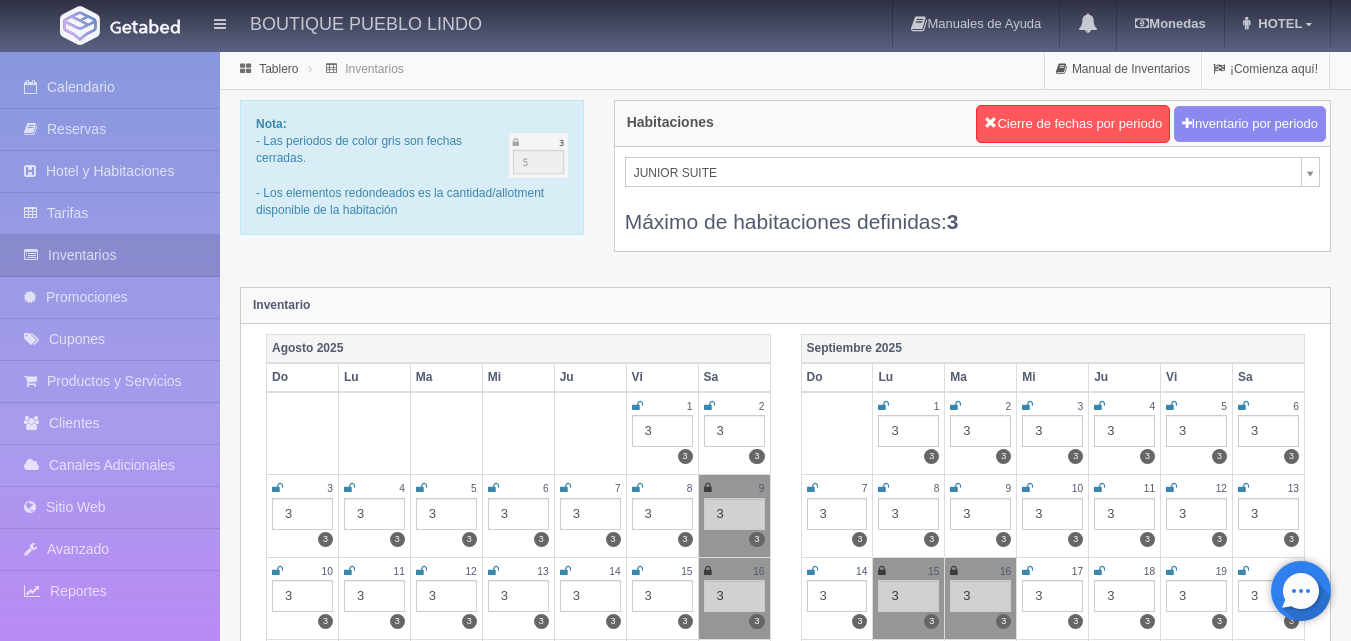 scroll, scrollTop: 0, scrollLeft: 0, axis: both 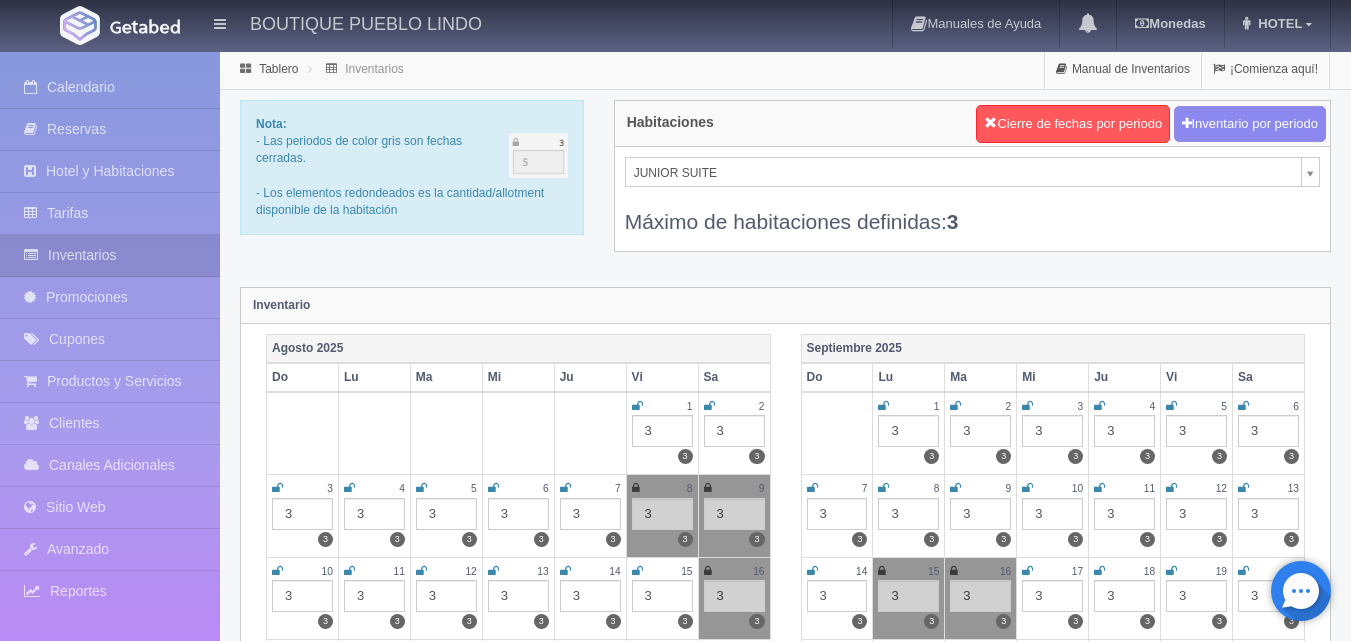click on "BOUTIQUE PUEBLO LINDO
Manuales de Ayuda
Actualizaciones recientes
Monedas
Tipo de cambio/moneda MXN
1 MXN
=
0.051285							USD
Modificar monedas
HOTEL
Mi Perfil
Salir / Log Out
Procesando...
Calendario
Reservas
Hotel y Habitaciones
Tarifas
Inventarios" at bounding box center [675, 1777] 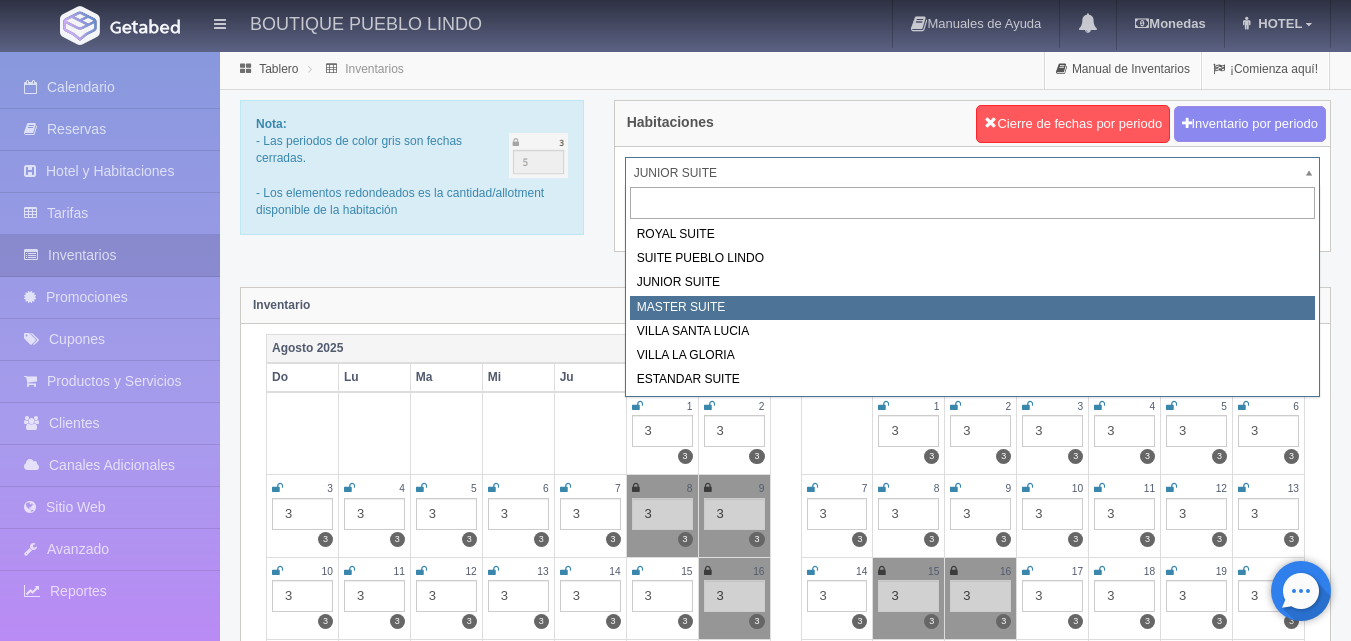 select on "617" 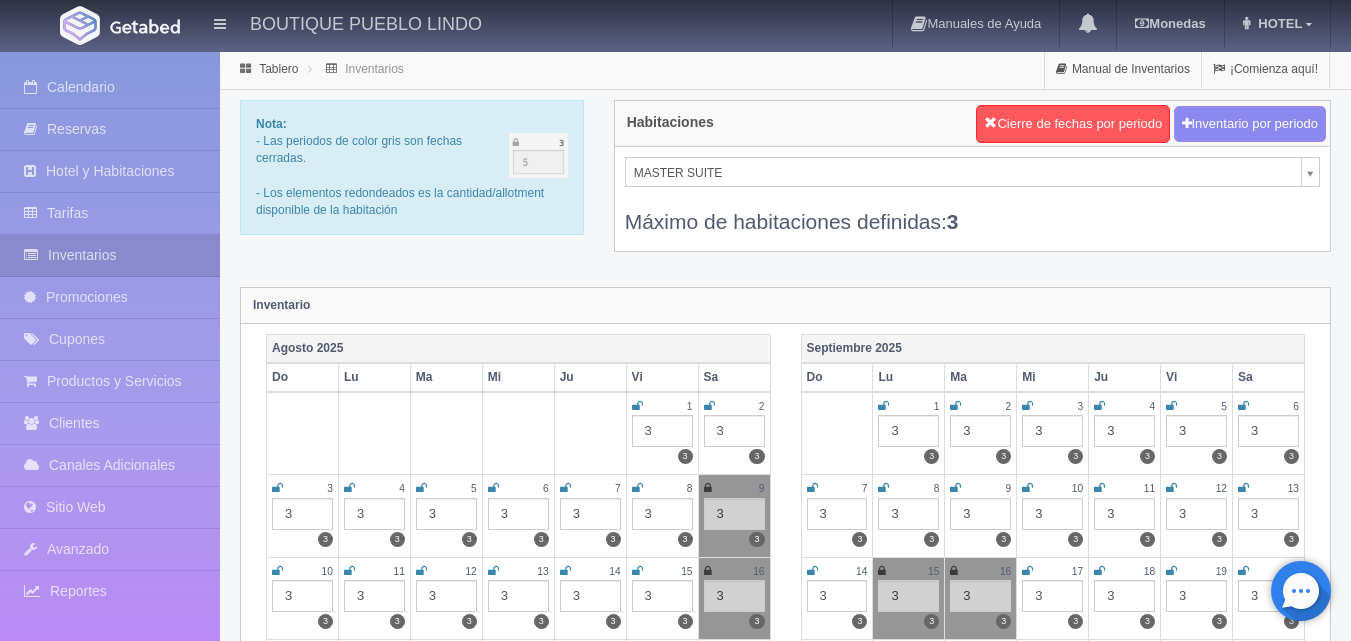 scroll, scrollTop: 0, scrollLeft: 0, axis: both 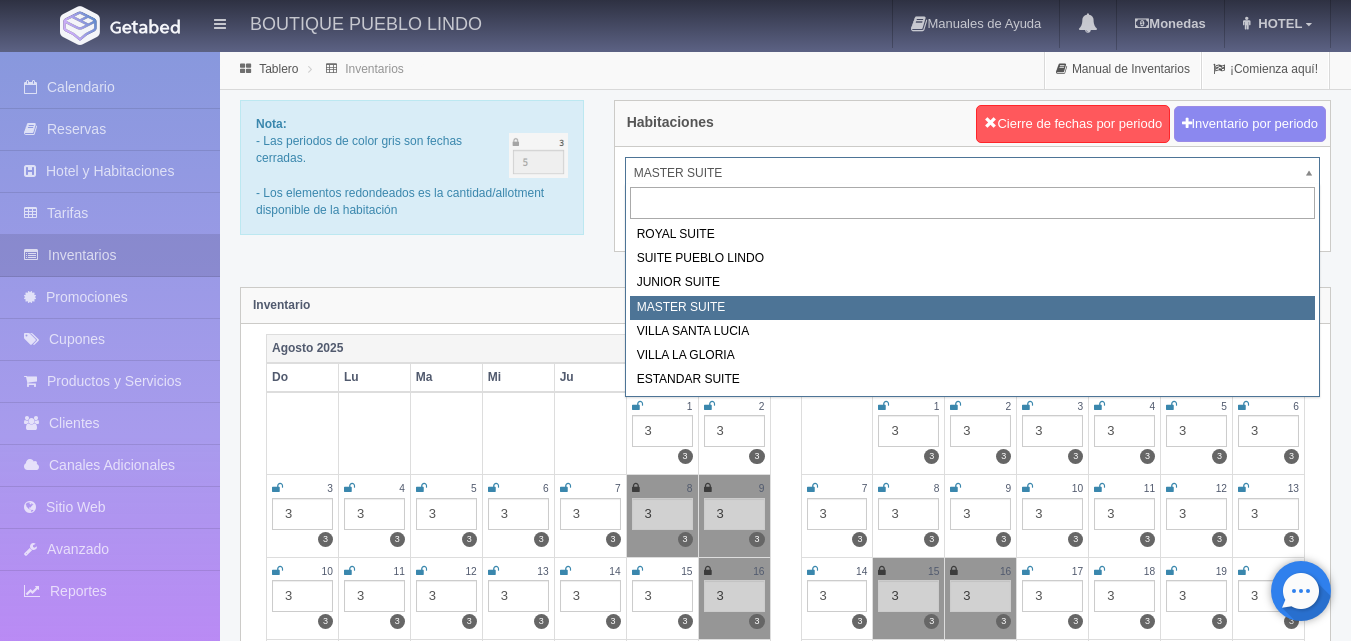 click on "BOUTIQUE PUEBLO LINDO
Manuales de Ayuda
Actualizaciones recientes
Monedas
Tipo de cambio/moneda MXN
1 MXN
=
0.051285							USD
Modificar monedas
HOTEL
Mi Perfil
Salir / Log Out
Procesando...
Calendario
Reservas
Hotel y Habitaciones
Tarifas
Inventarios" at bounding box center (675, 1777) 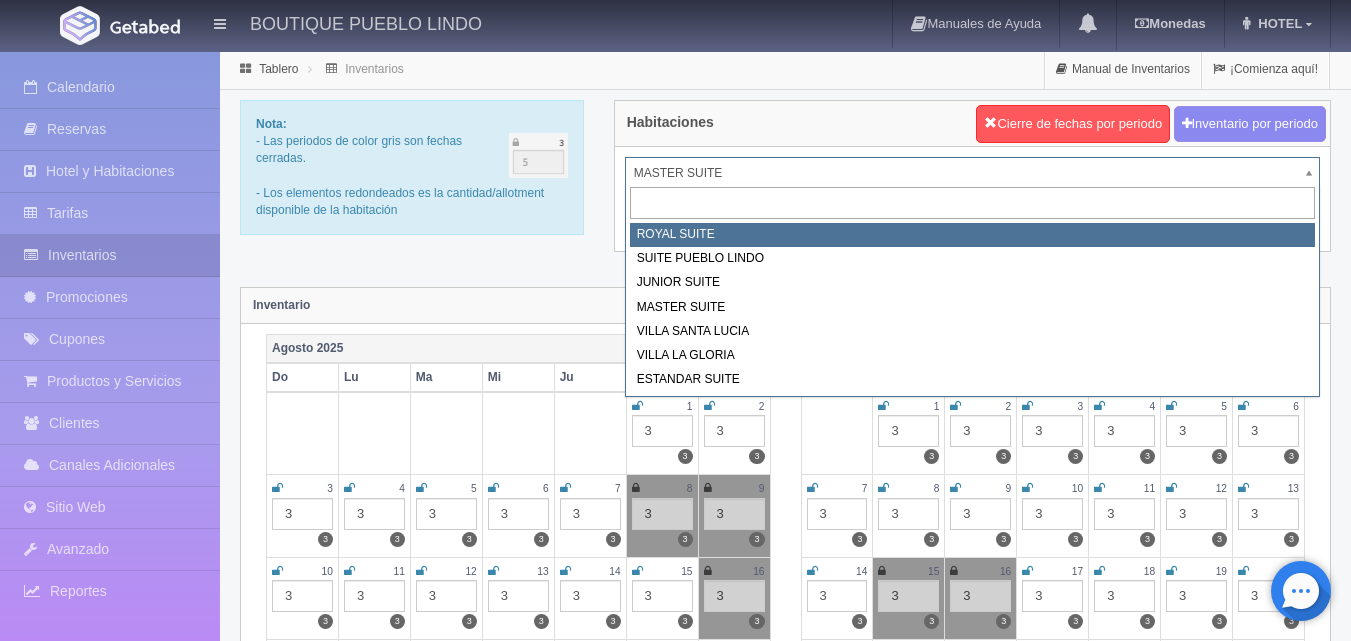 select on "614" 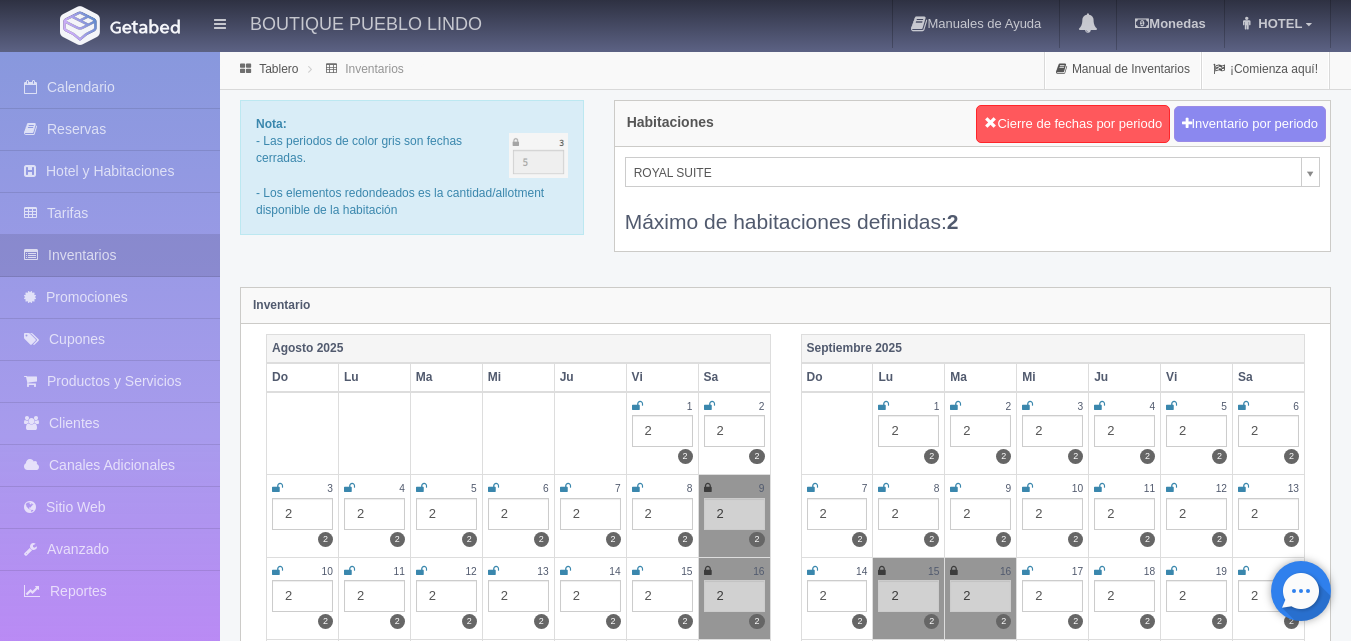 scroll, scrollTop: 0, scrollLeft: 0, axis: both 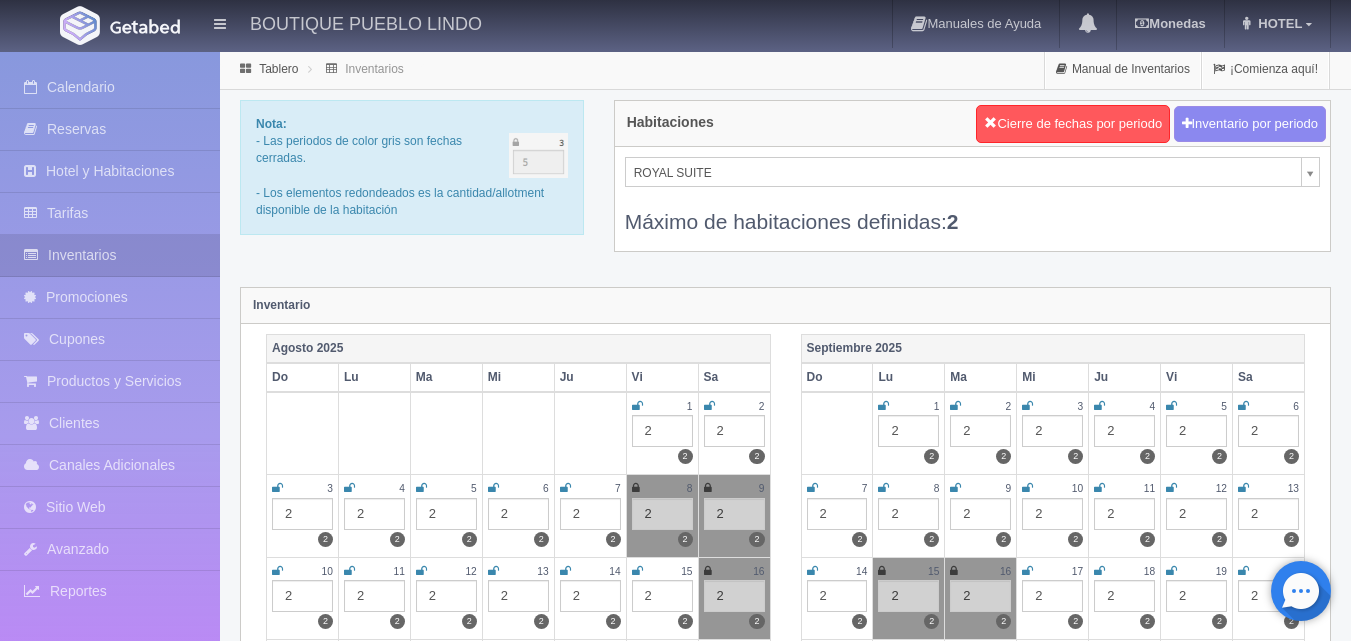 click on "BOUTIQUE PUEBLO LINDO
Manuales de Ayuda
Actualizaciones recientes
Monedas
Tipo de cambio/moneda MXN
1 MXN
=
0.051285							USD
Modificar monedas
HOTEL
Mi Perfil
Salir / Log Out
Procesando...
Calendario
Reservas
Hotel y Habitaciones
Tarifas
Inventarios" at bounding box center [675, 1777] 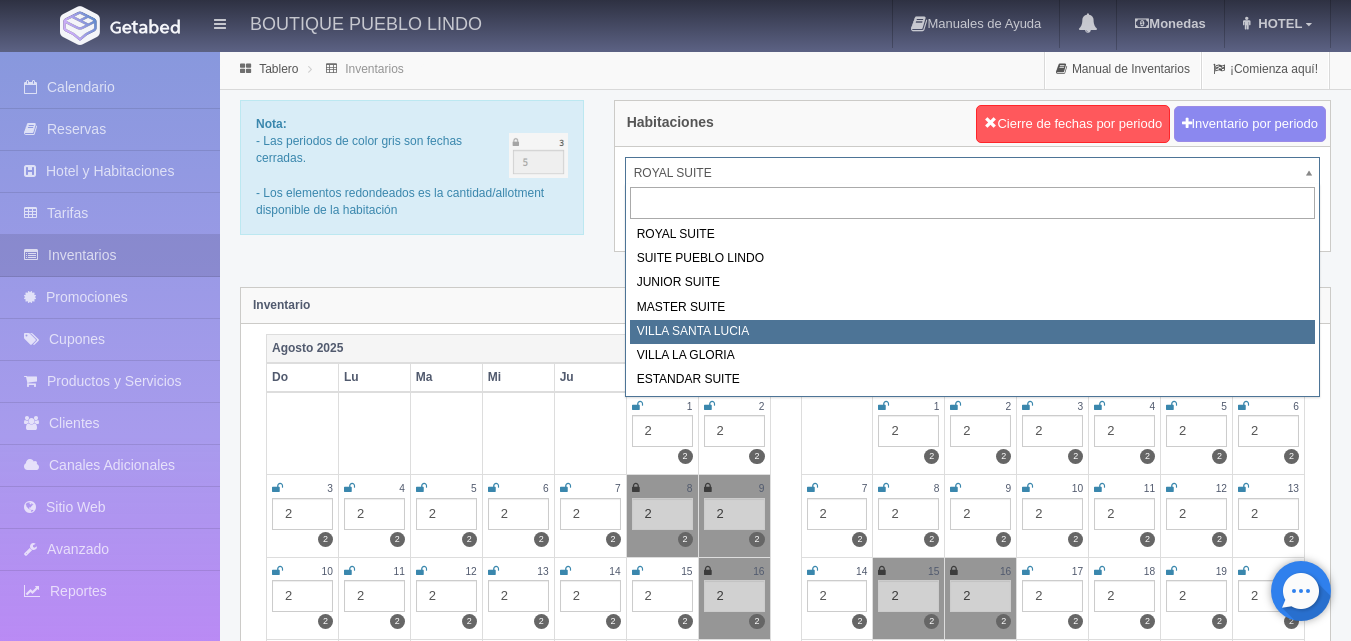 select on "618" 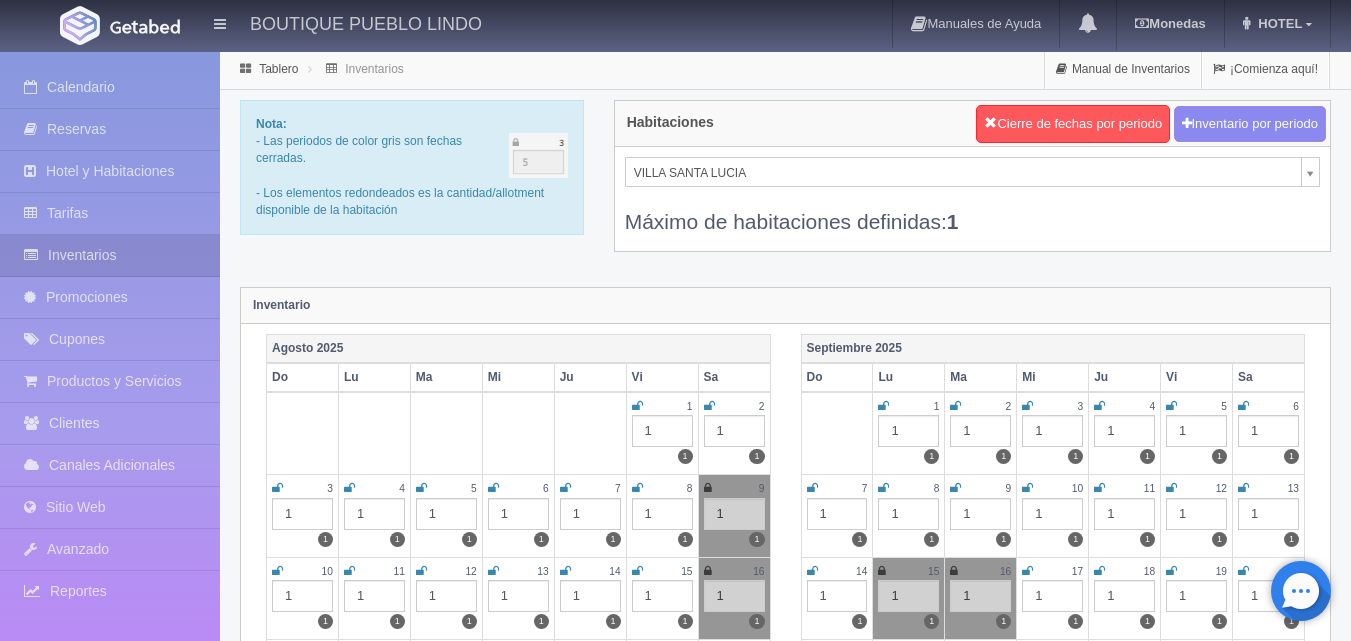 scroll, scrollTop: 0, scrollLeft: 0, axis: both 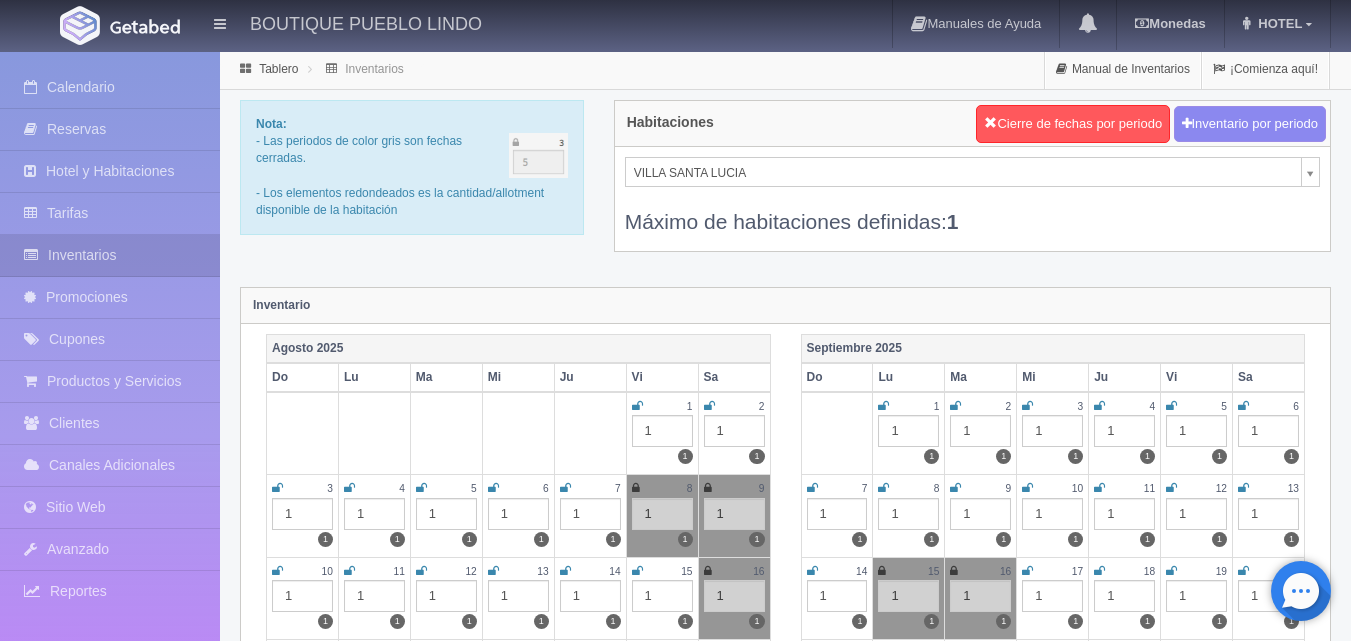 click on "BOUTIQUE PUEBLO LINDO
Manuales de Ayuda
Actualizaciones recientes
Monedas
Tipo de cambio/moneda MXN
1 MXN
=
0.051285							USD
Modificar monedas
HOTEL
Mi Perfil
Salir / Log Out
Procesando...
Calendario
Reservas
Hotel y Habitaciones
Tarifas
Inventarios" at bounding box center [675, 1777] 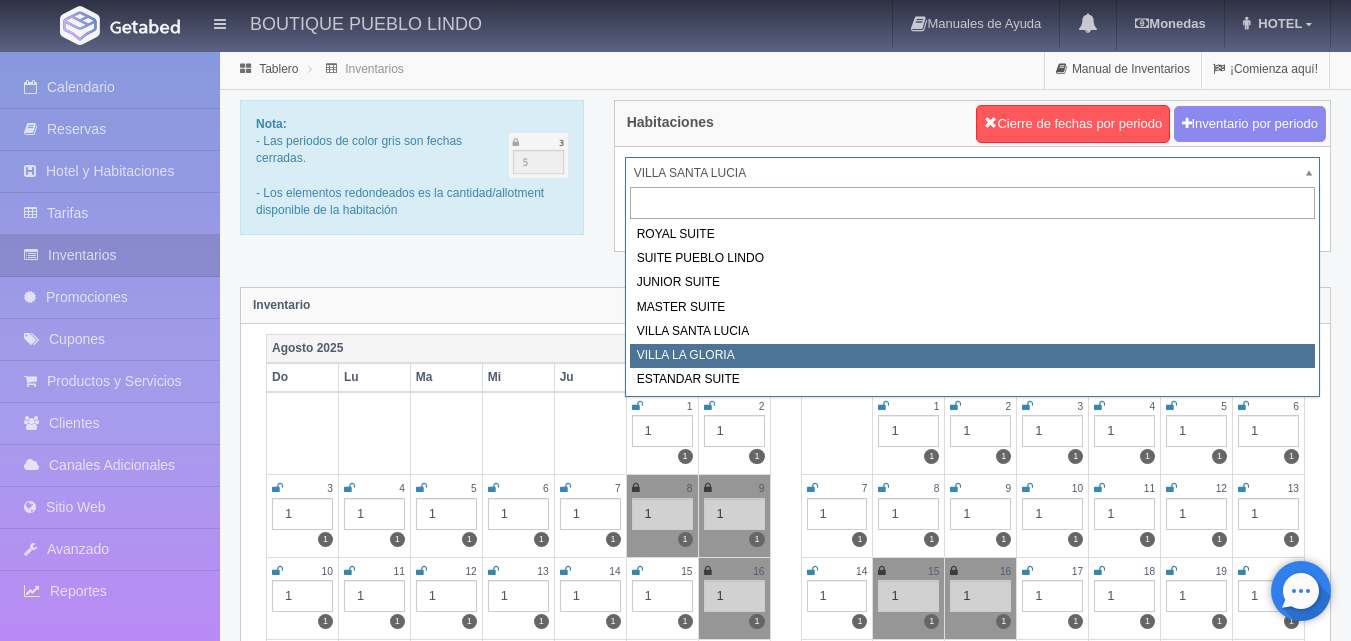 select on "619" 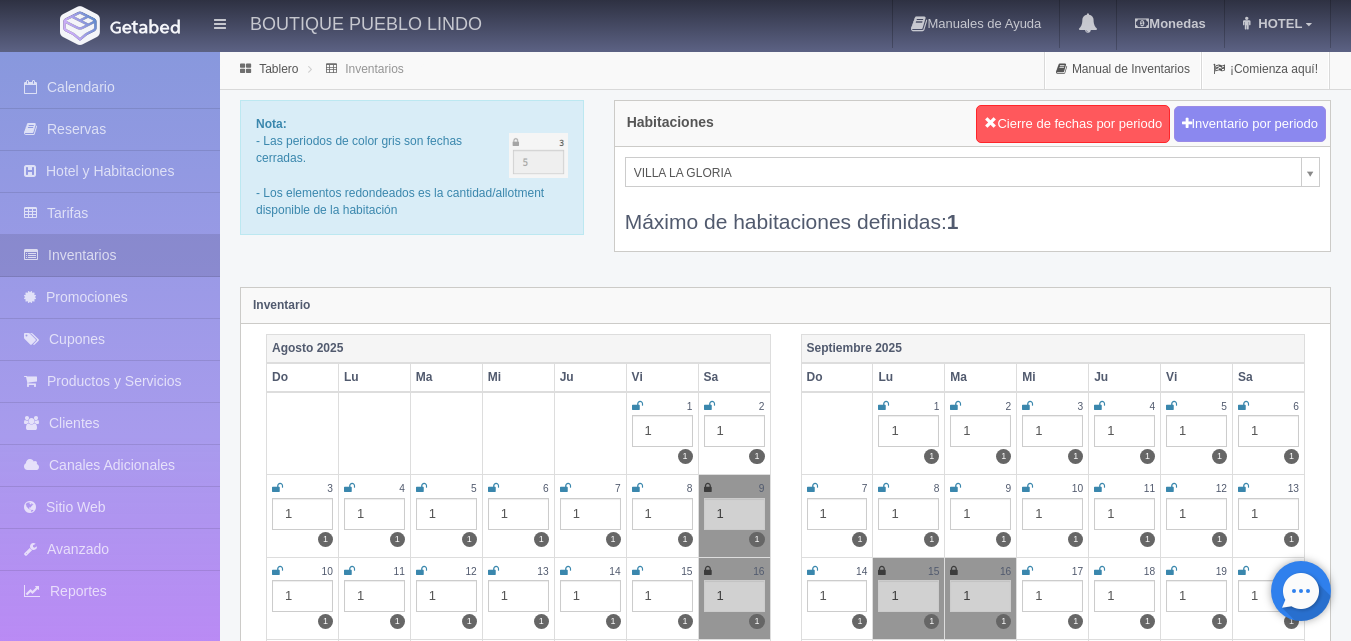 scroll, scrollTop: 0, scrollLeft: 0, axis: both 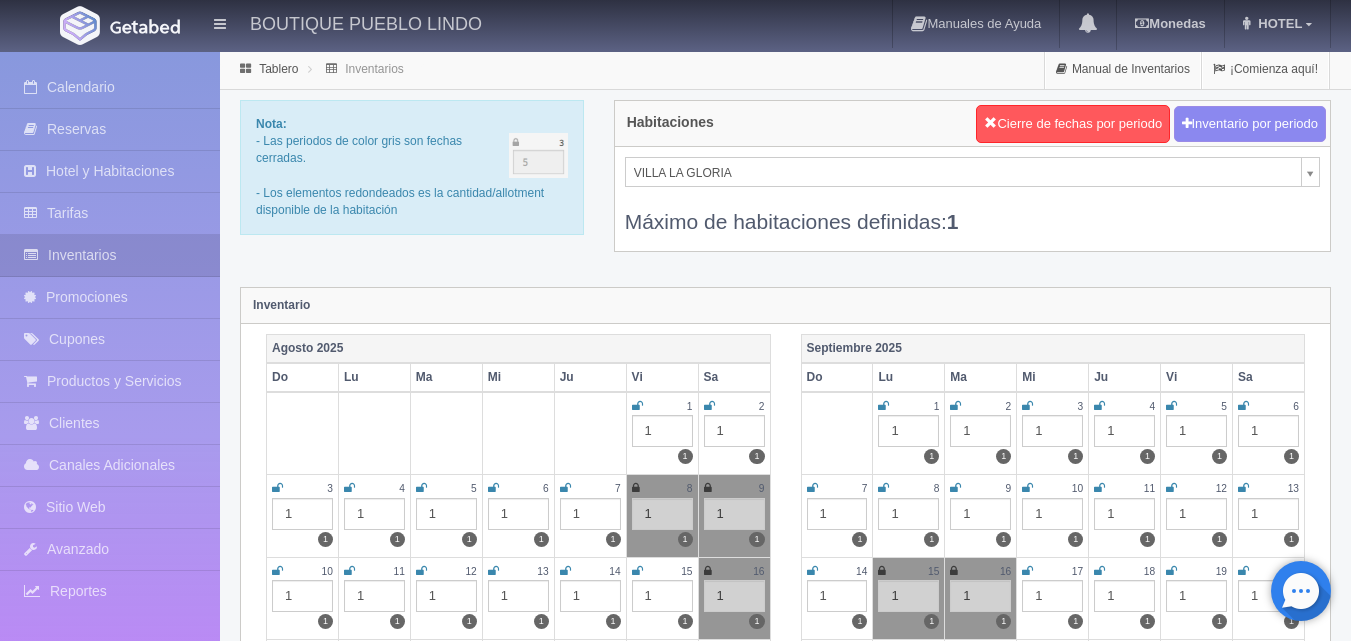 click on "BOUTIQUE PUEBLO LINDO
Manuales de Ayuda
Actualizaciones recientes
Monedas
Tipo de cambio/moneda MXN
1 MXN
=
0.051285							USD
Modificar monedas
HOTEL
Mi Perfil
Salir / Log Out
Procesando...
Calendario
Reservas
Hotel y Habitaciones
Tarifas
Inventarios" at bounding box center (675, 1777) 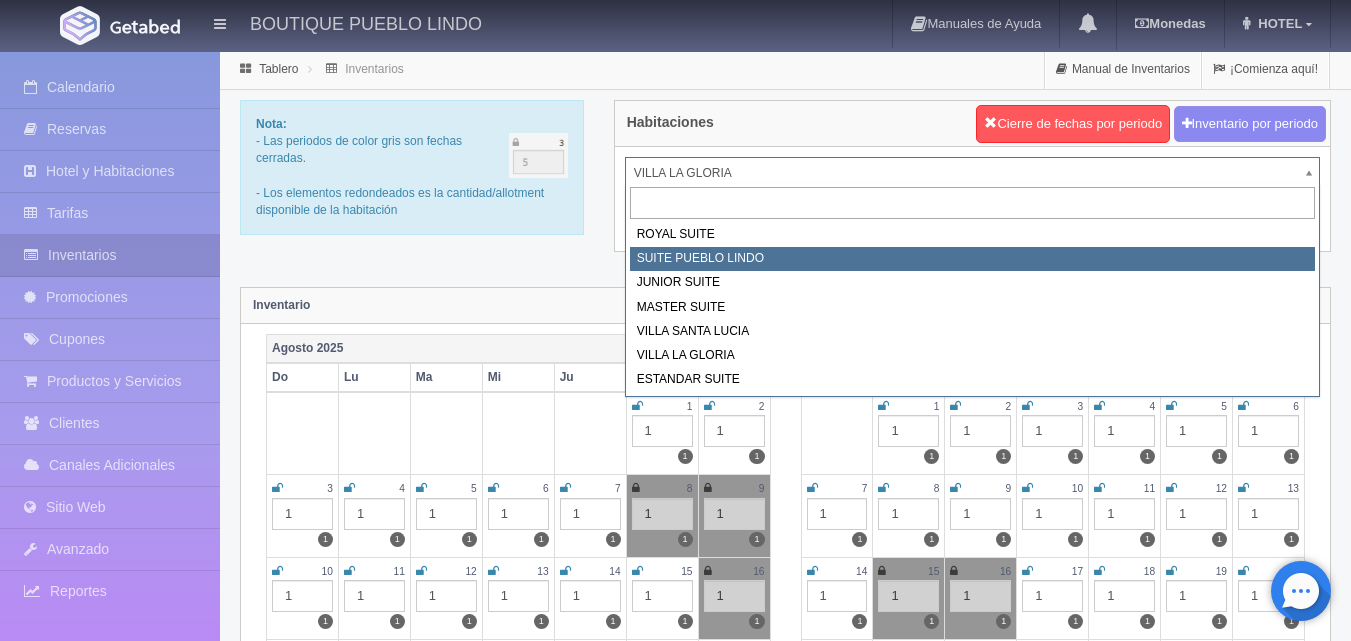 select on "615" 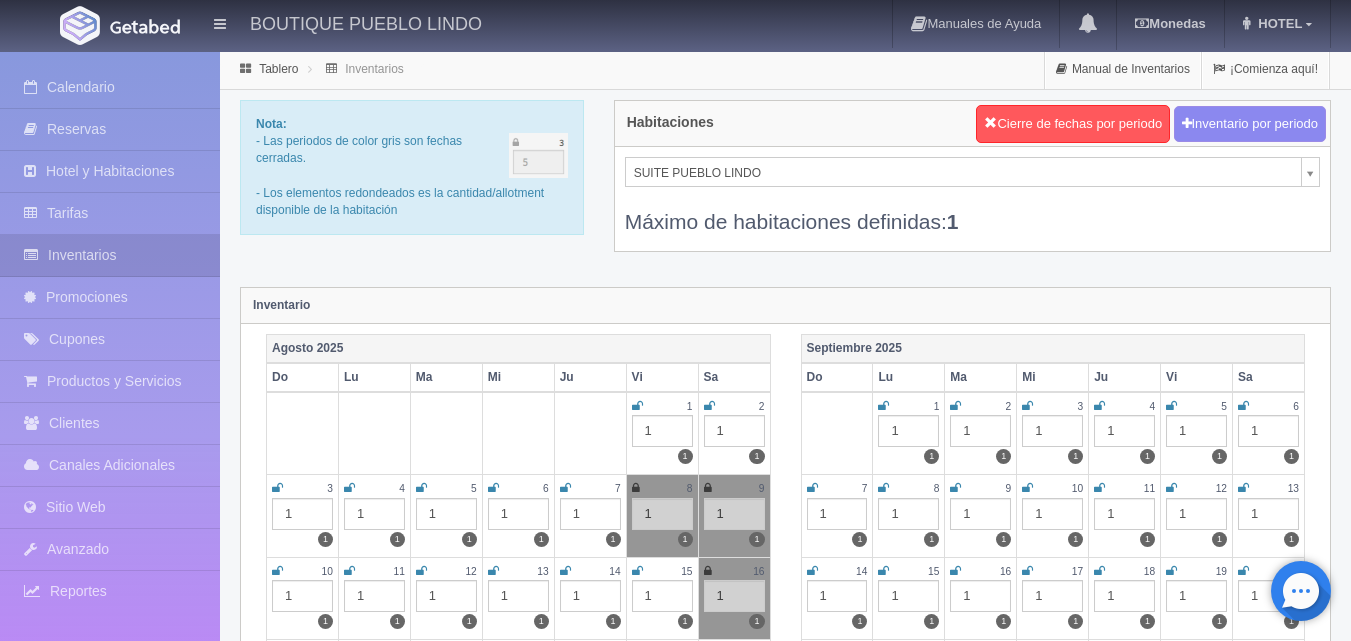 scroll, scrollTop: 0, scrollLeft: 0, axis: both 